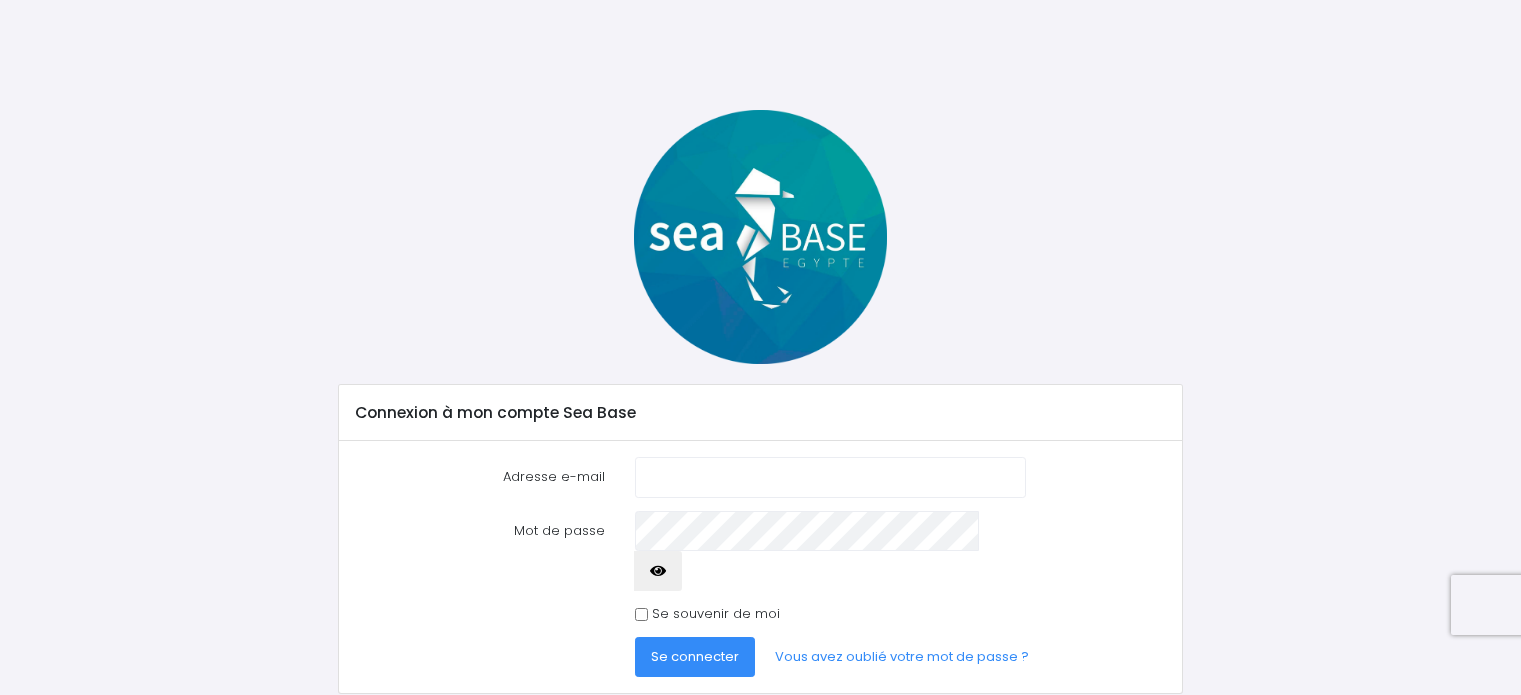 scroll, scrollTop: 0, scrollLeft: 0, axis: both 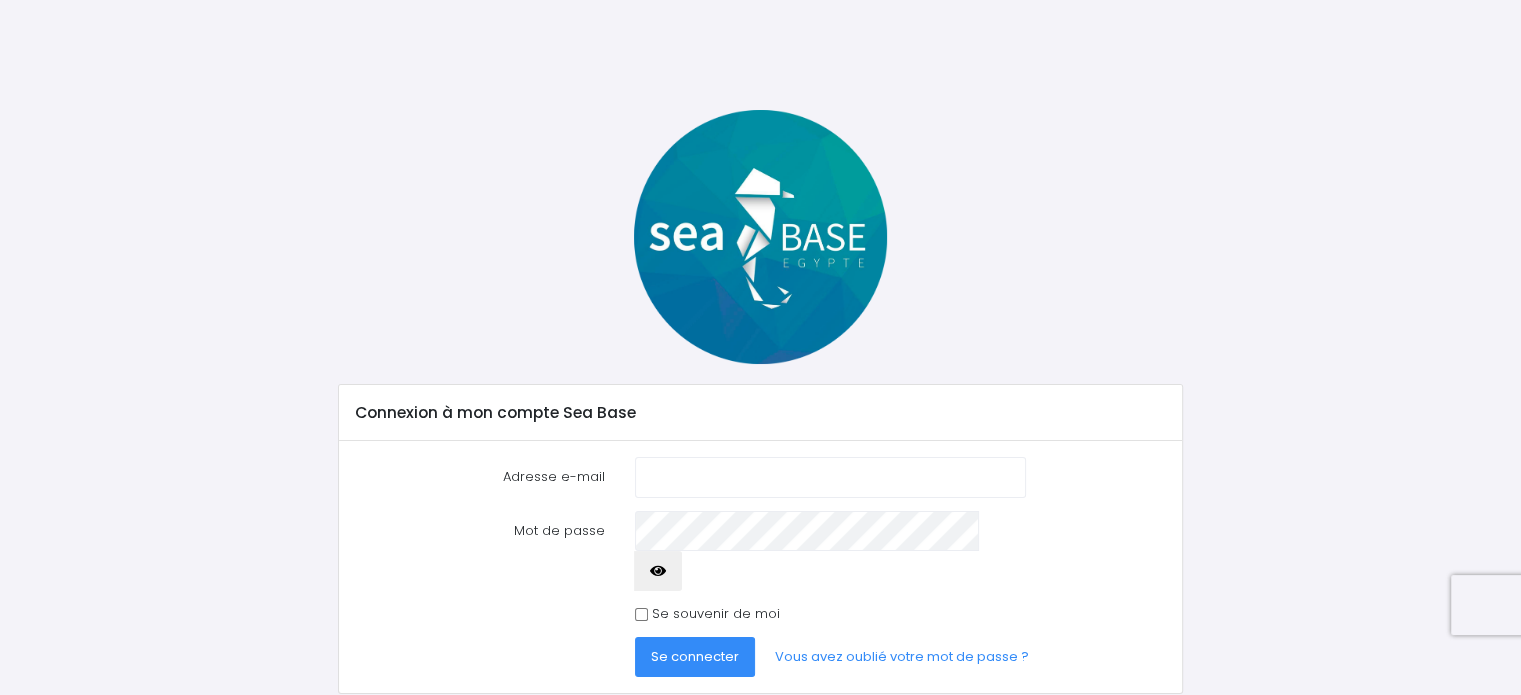type on "nathalie.vogel@[EMAIL]" 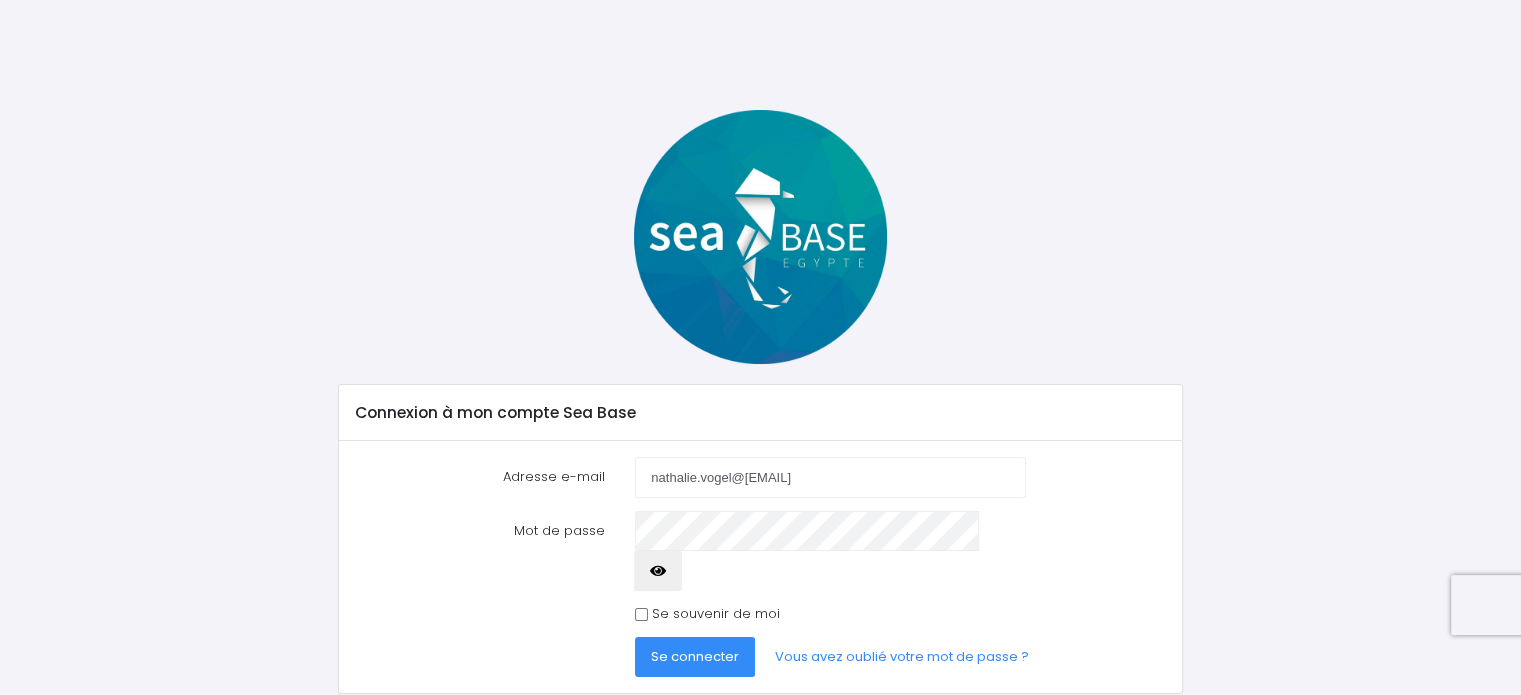 click at bounding box center (658, 571) 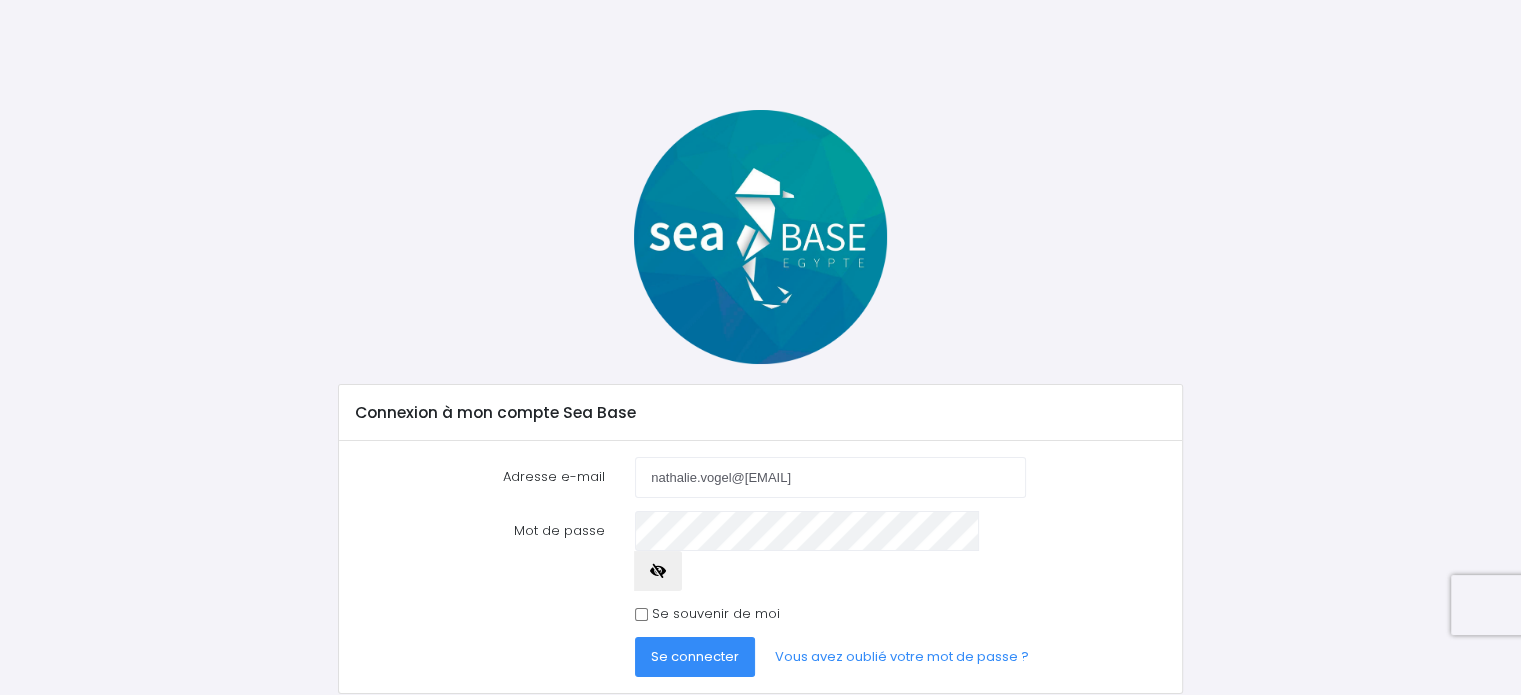 click on "Se connecter" at bounding box center [695, 656] 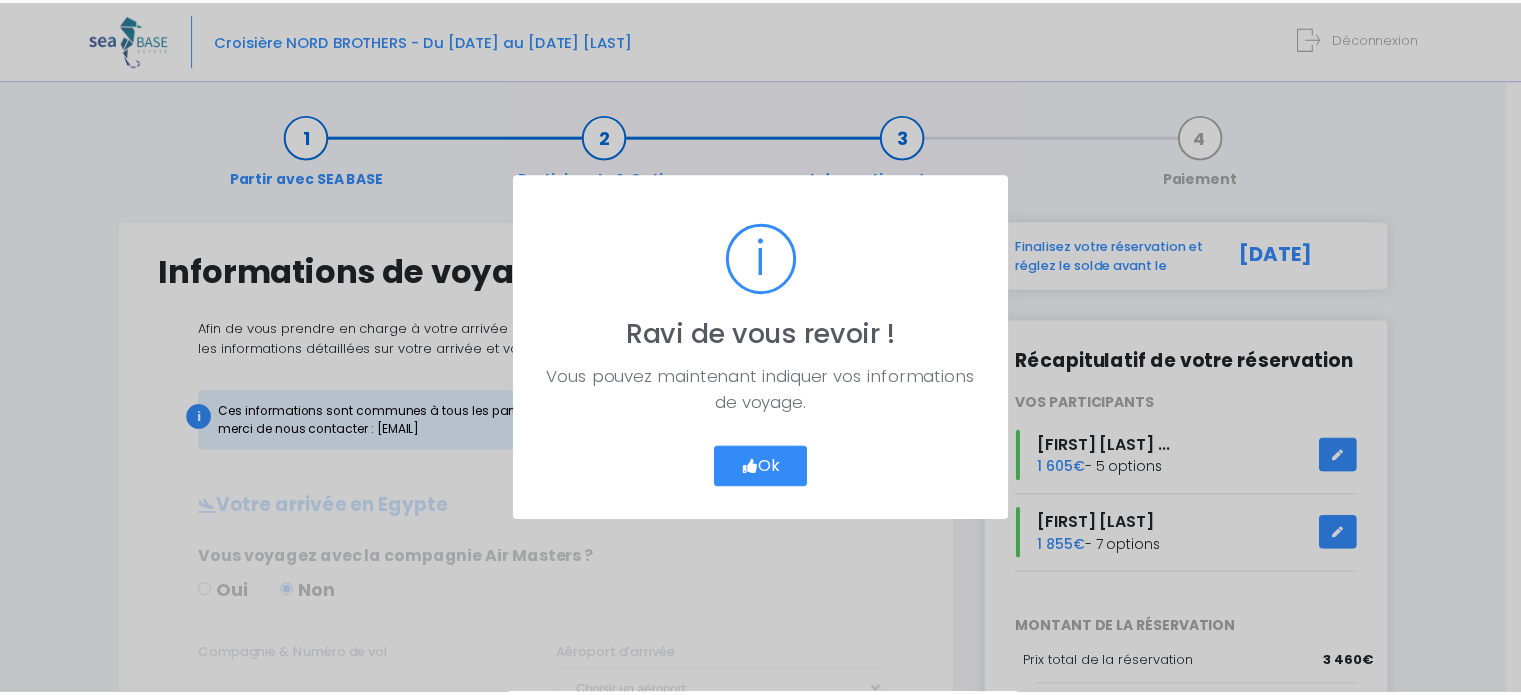 scroll, scrollTop: 0, scrollLeft: 0, axis: both 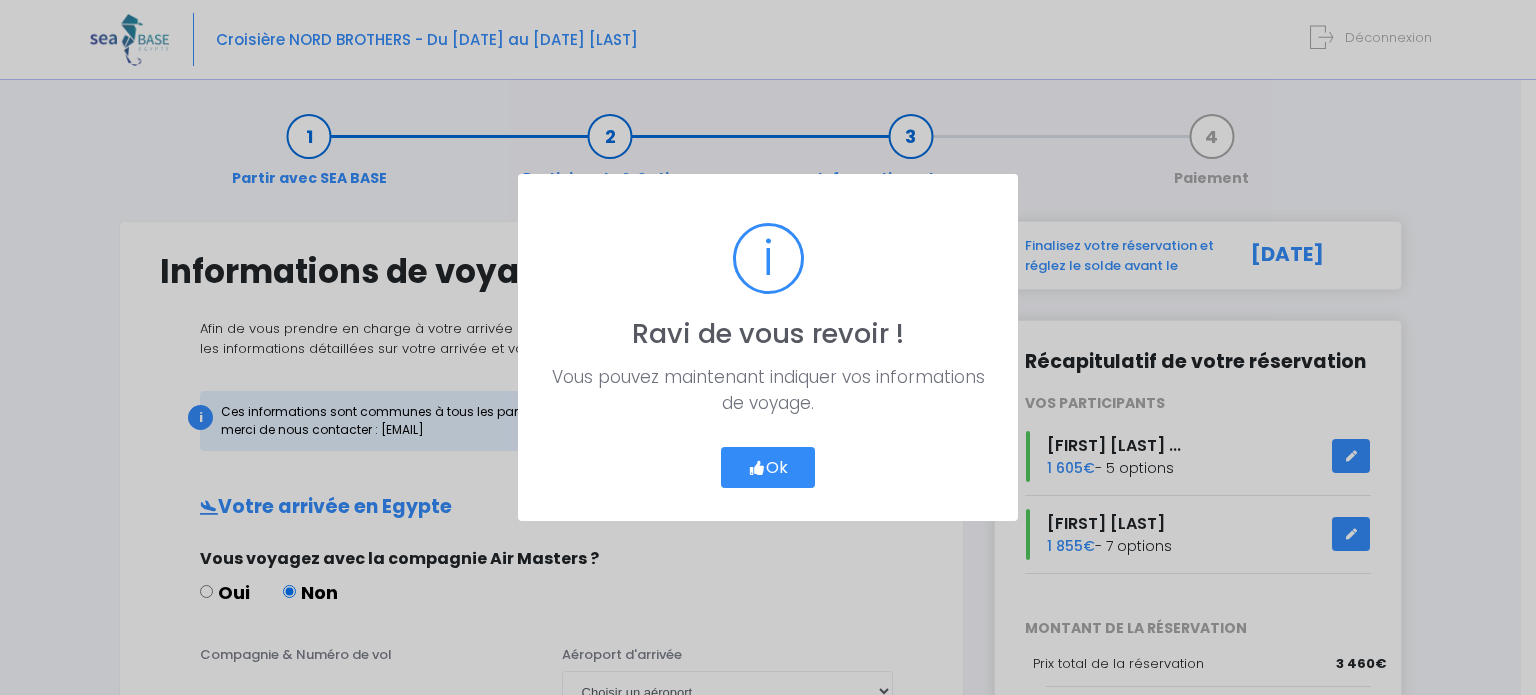 click on "Ok" at bounding box center [768, 468] 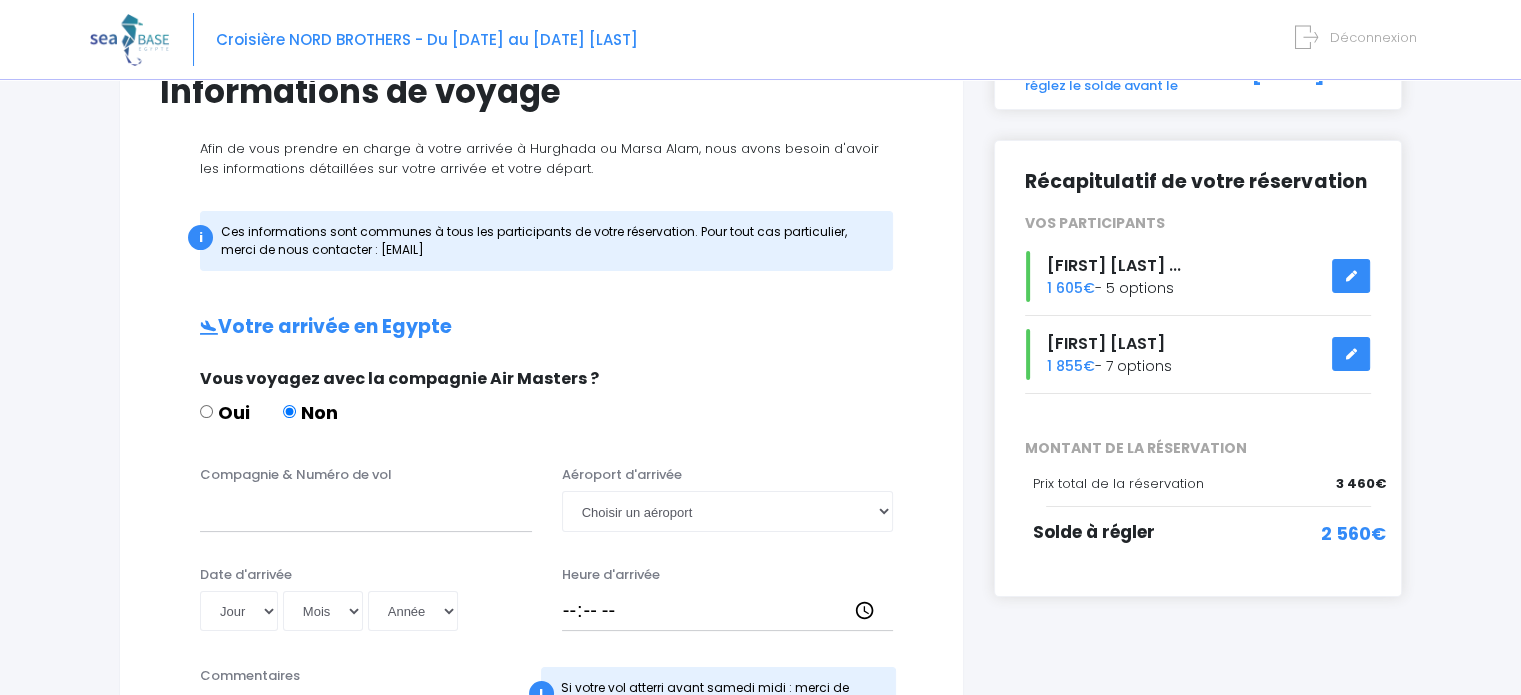 scroll, scrollTop: 200, scrollLeft: 0, axis: vertical 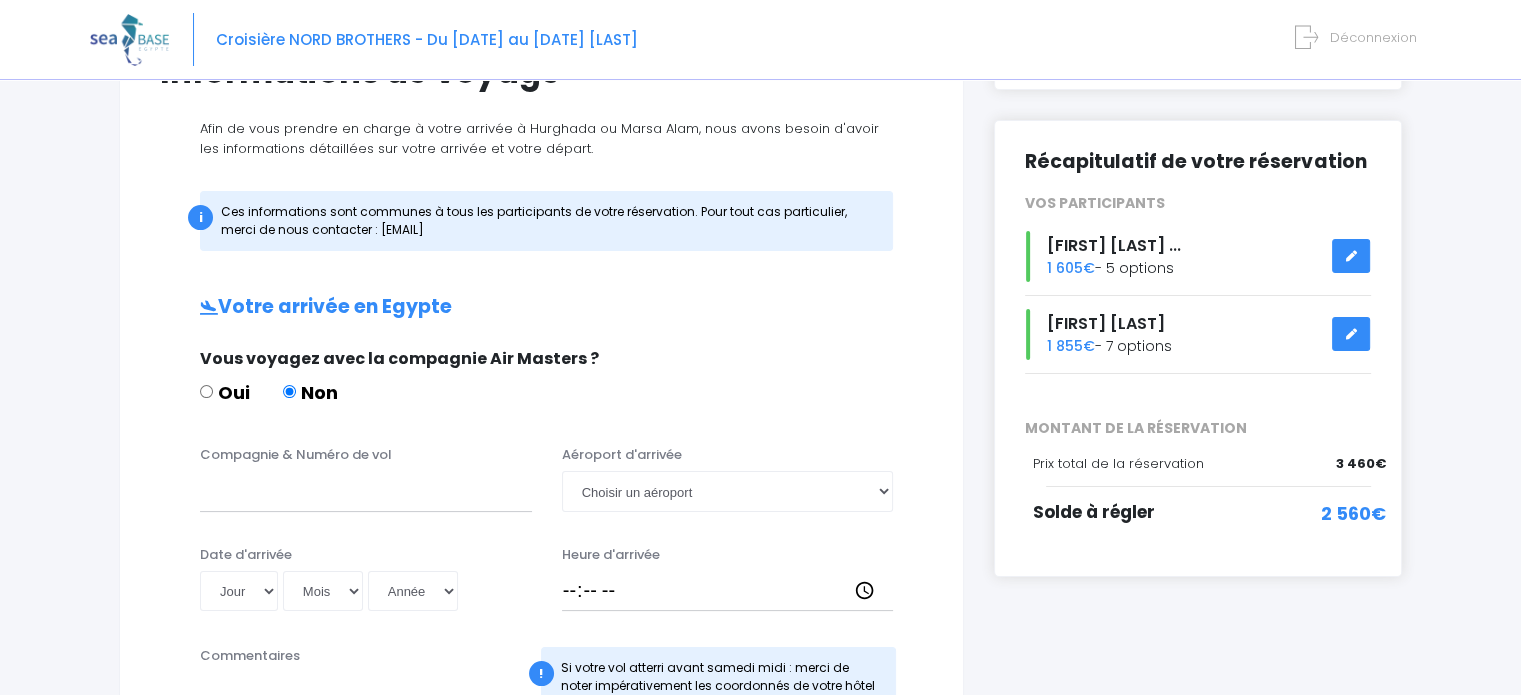 click at bounding box center [1351, 334] 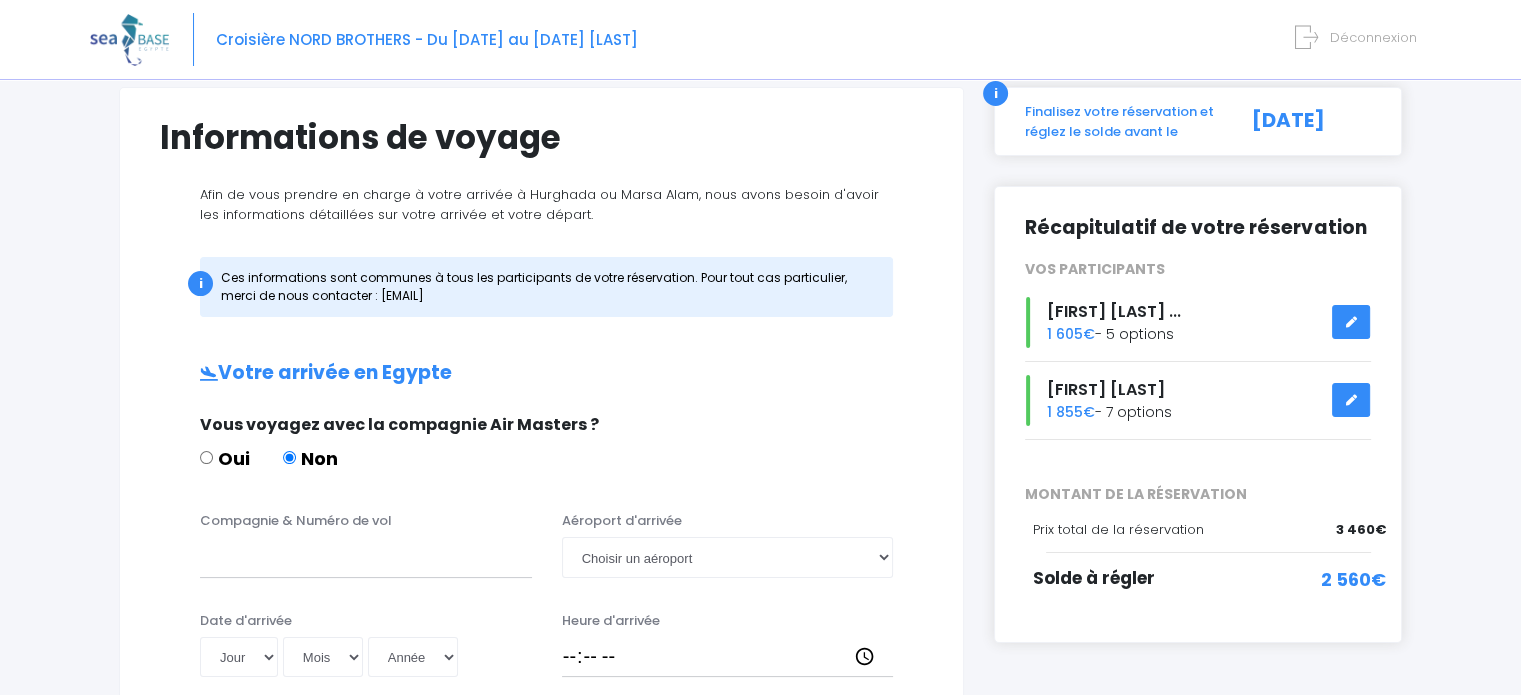 scroll, scrollTop: 100, scrollLeft: 0, axis: vertical 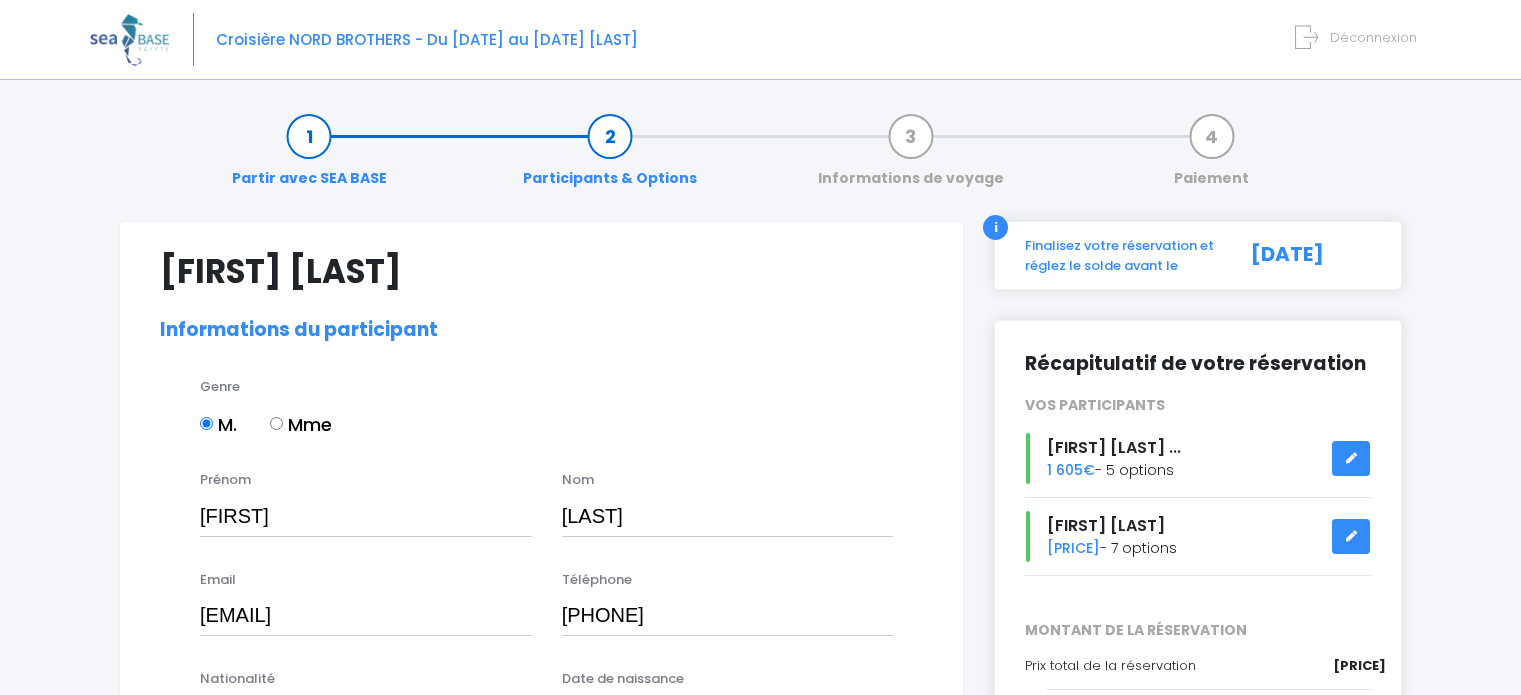 select on "PE40" 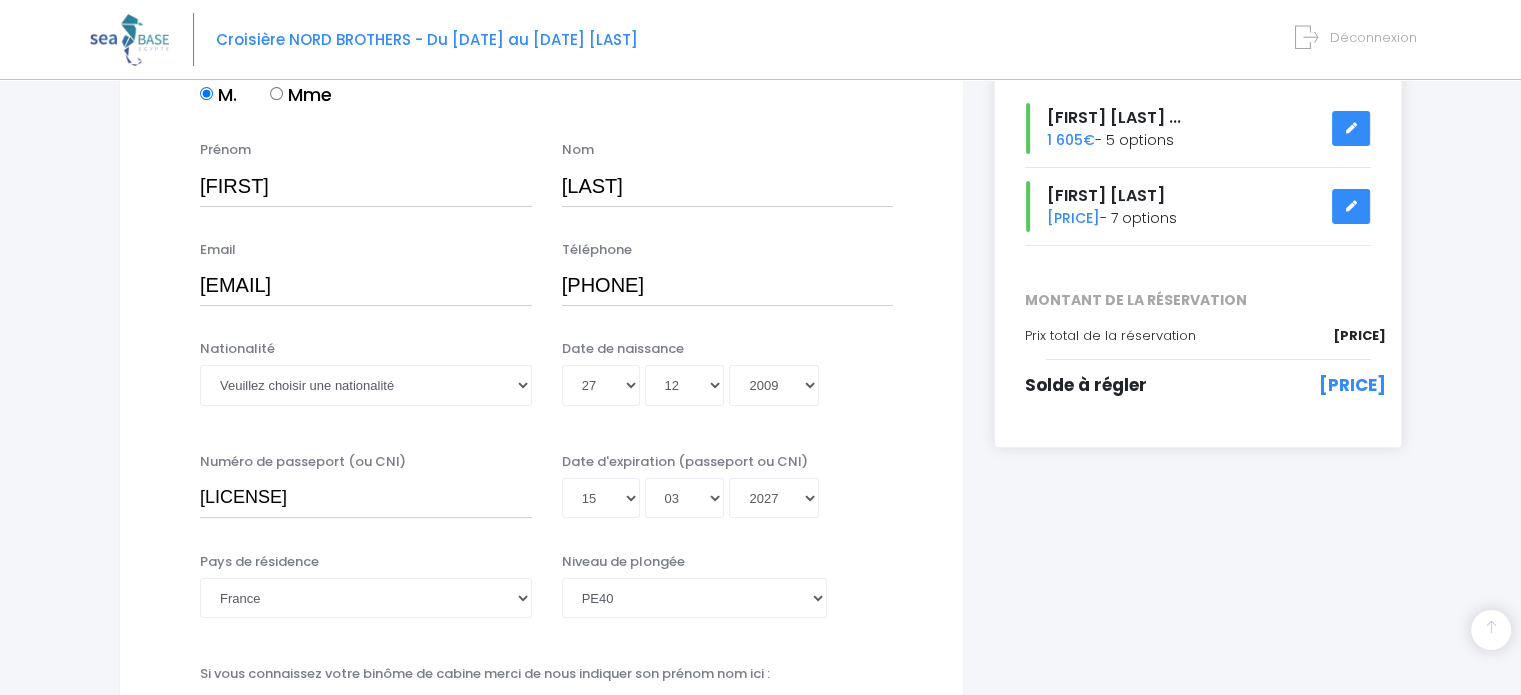 scroll, scrollTop: 300, scrollLeft: 0, axis: vertical 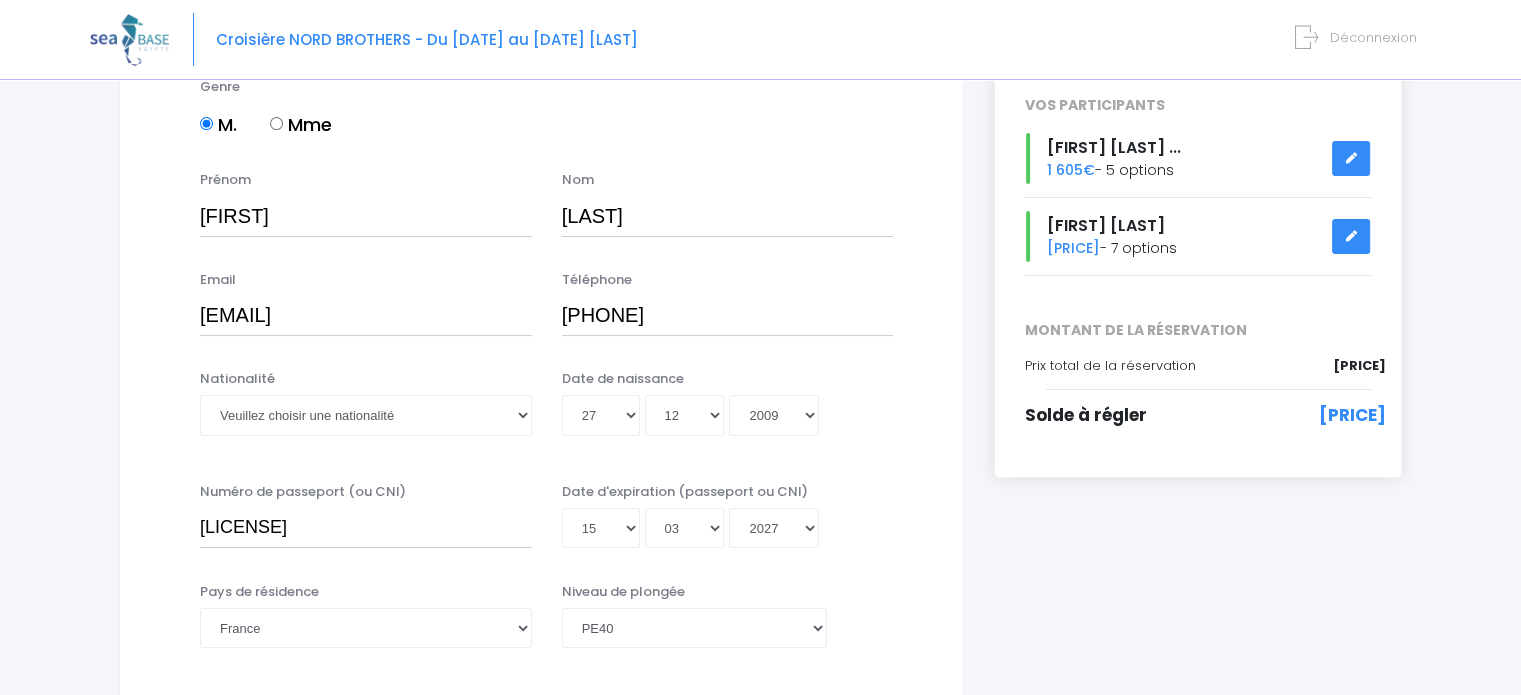 click at bounding box center [1351, 236] 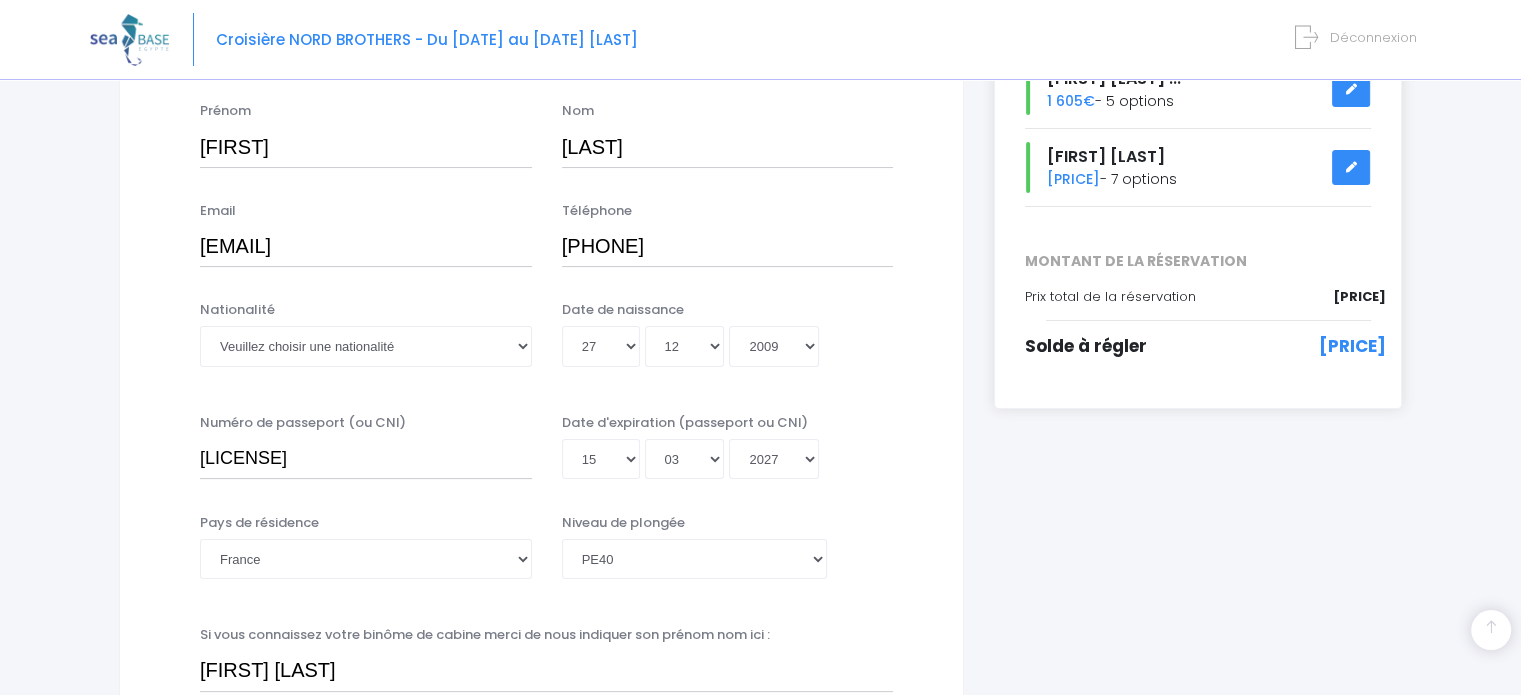 scroll, scrollTop: 400, scrollLeft: 0, axis: vertical 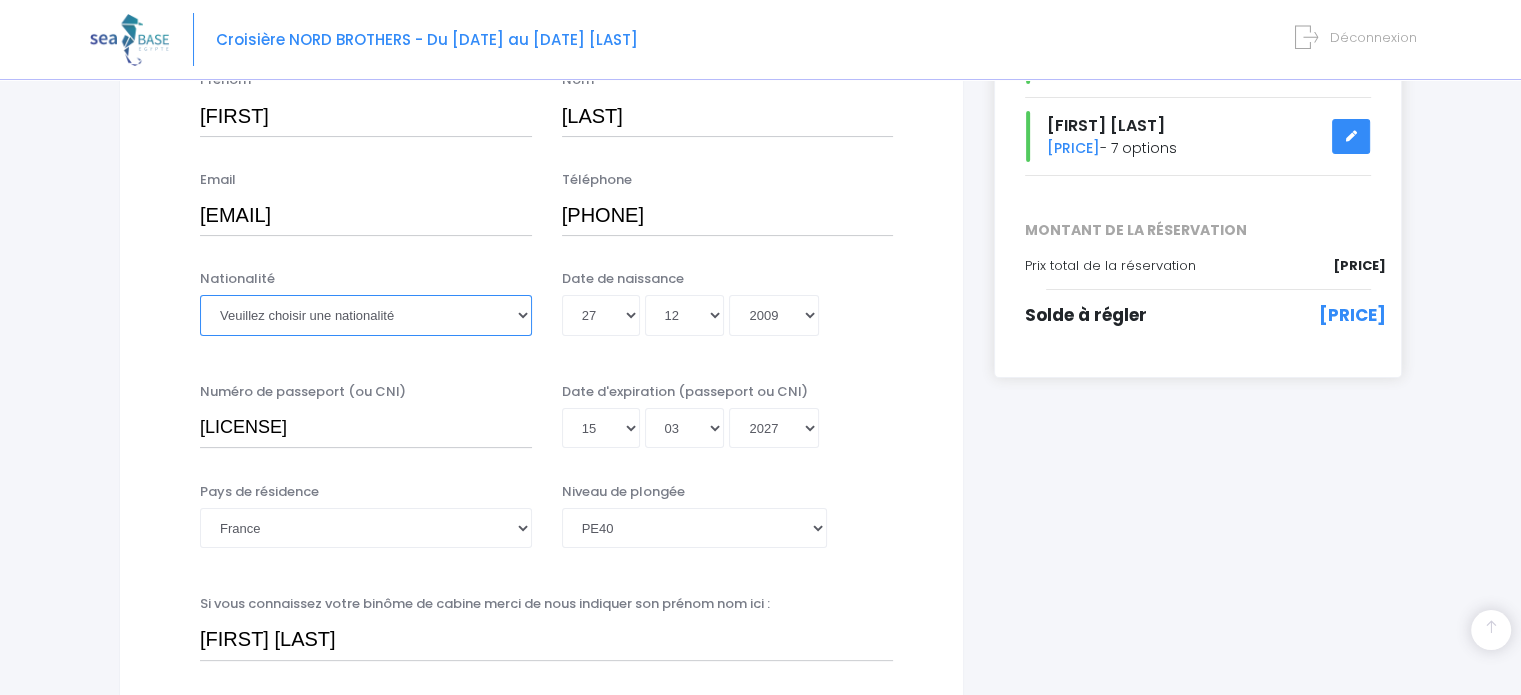click on "Veuillez choisir une nationalité
Afghane
Albanaise
Algerienne
Allemande
Americaine
Andorrane
Angolaise
Antiguaise et barbudienne
Argentine Armenienne Australienne Autrichienne Azerbaïdjanaise Bahamienne" at bounding box center [366, 315] 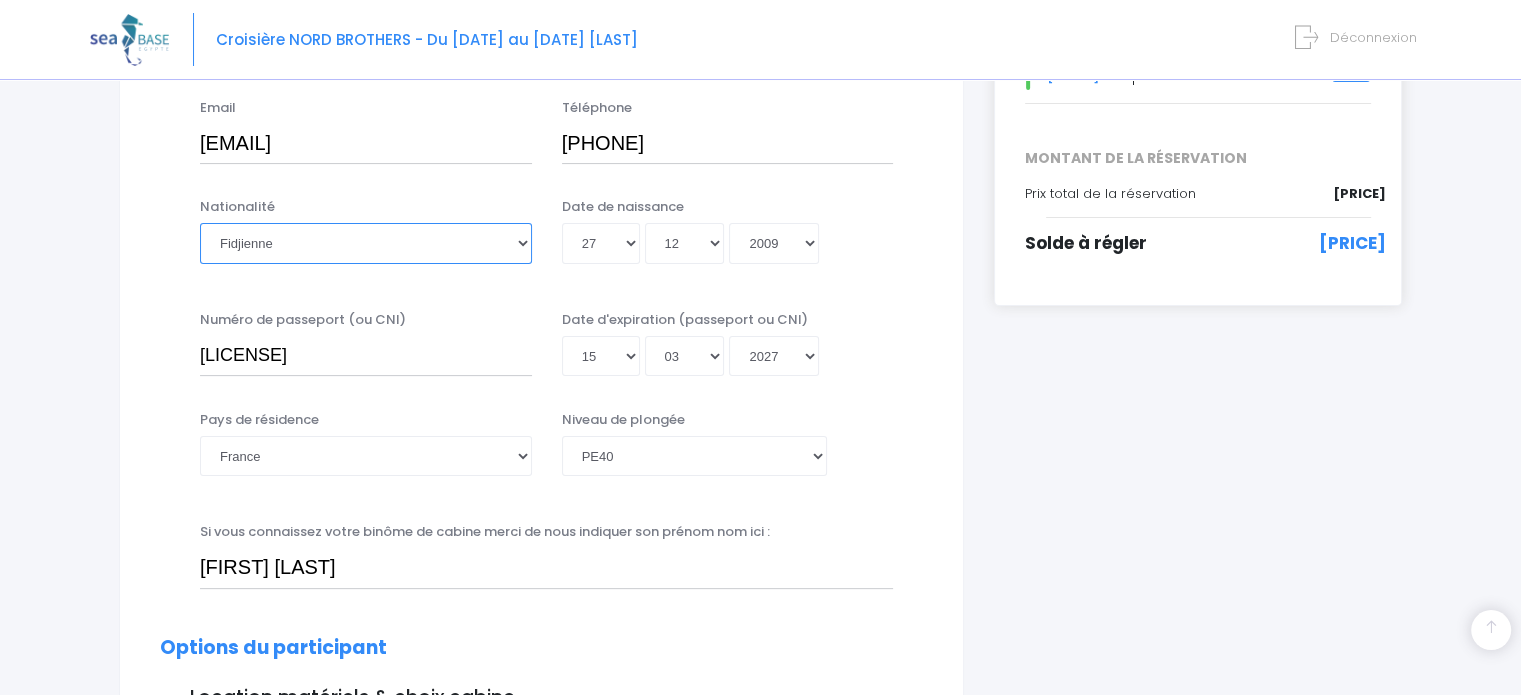 scroll, scrollTop: 500, scrollLeft: 0, axis: vertical 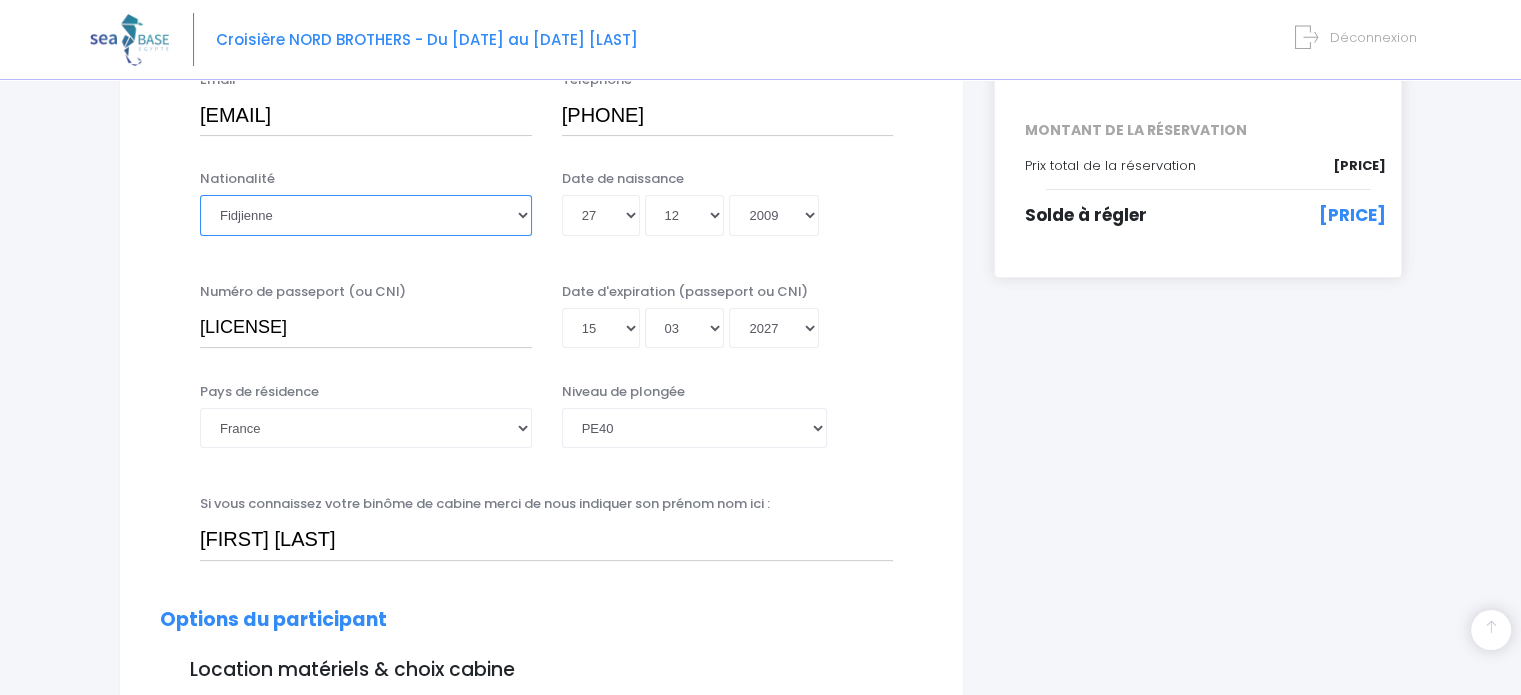 click on "Veuillez choisir une nationalité
Afghane
Albanaise
Algerienne
Allemande
Americaine
Andorrane
Angolaise
Antiguaise et barbudienne
Argentine Armenienne Australienne Autrichienne Azerbaïdjanaise Bahamienne" at bounding box center (366, 215) 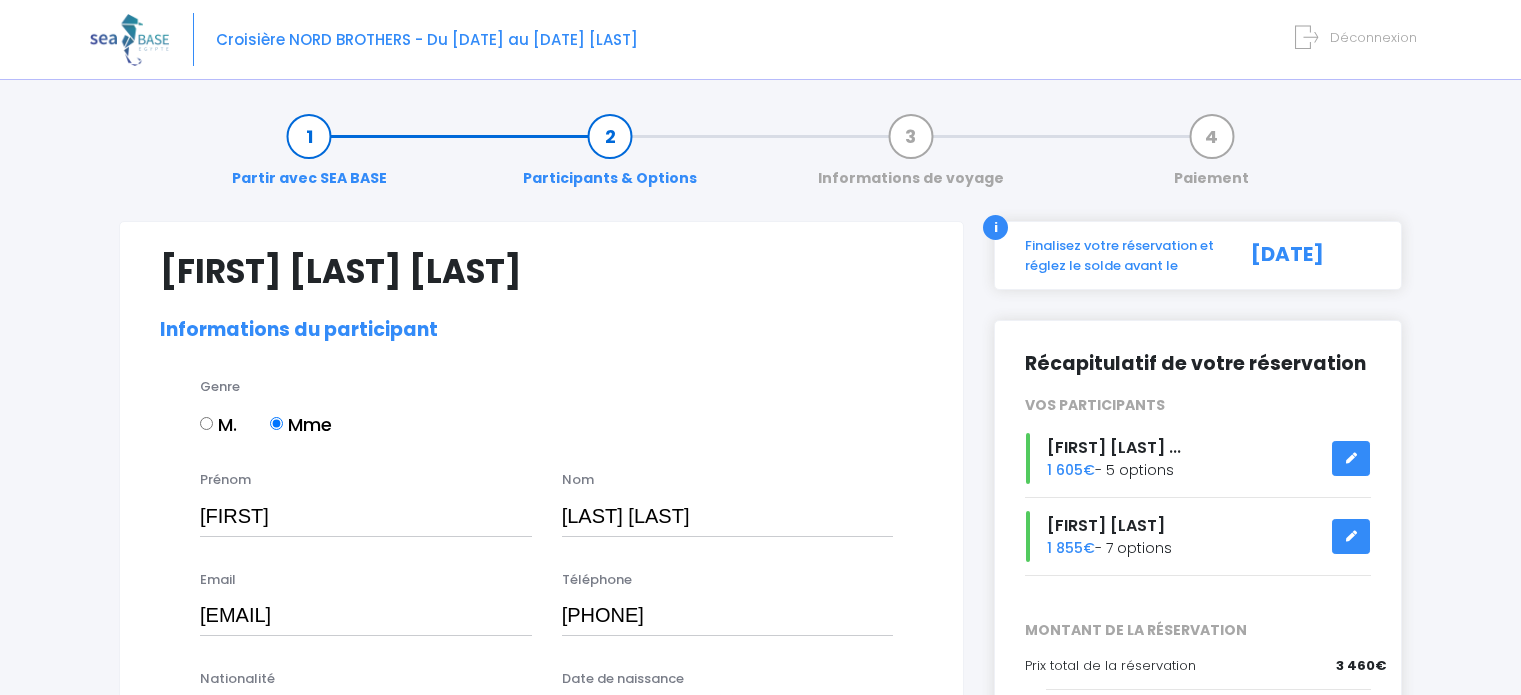 select on "N2" 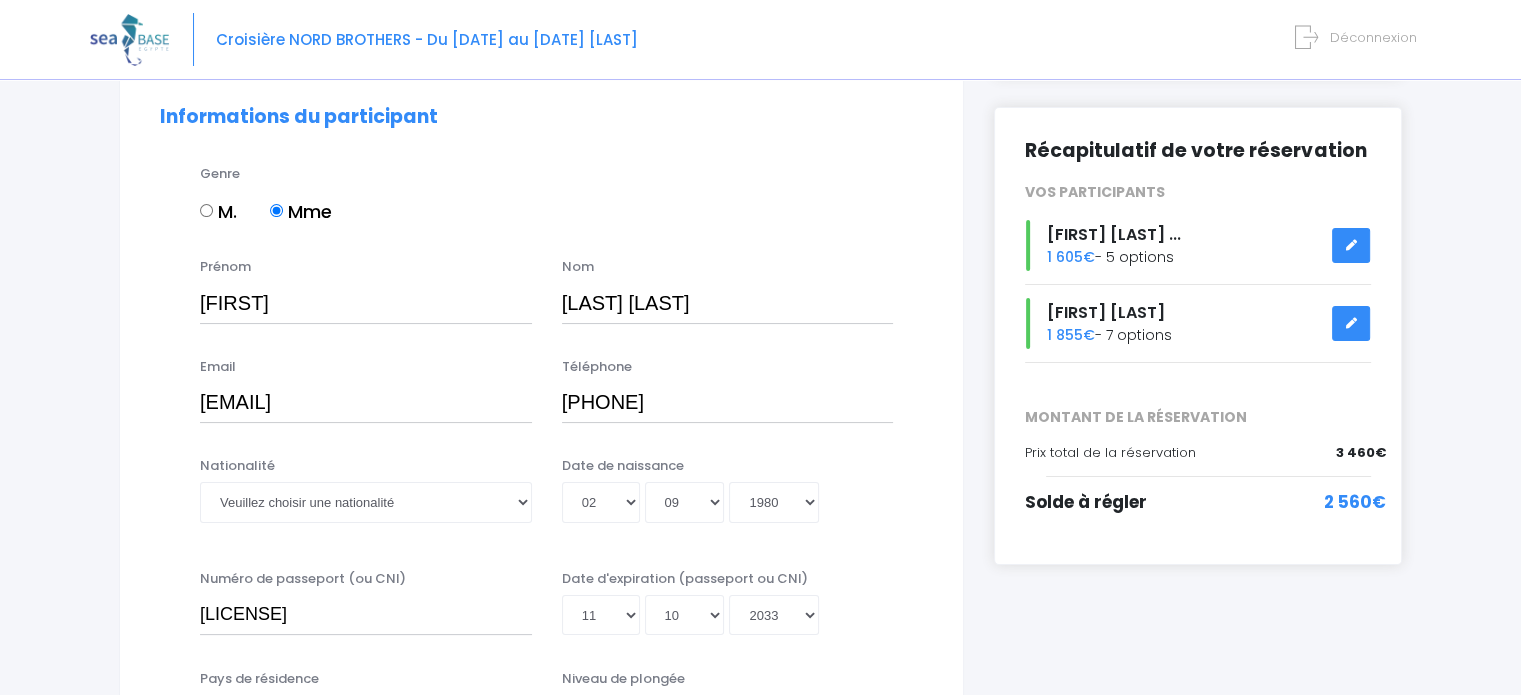 scroll, scrollTop: 300, scrollLeft: 0, axis: vertical 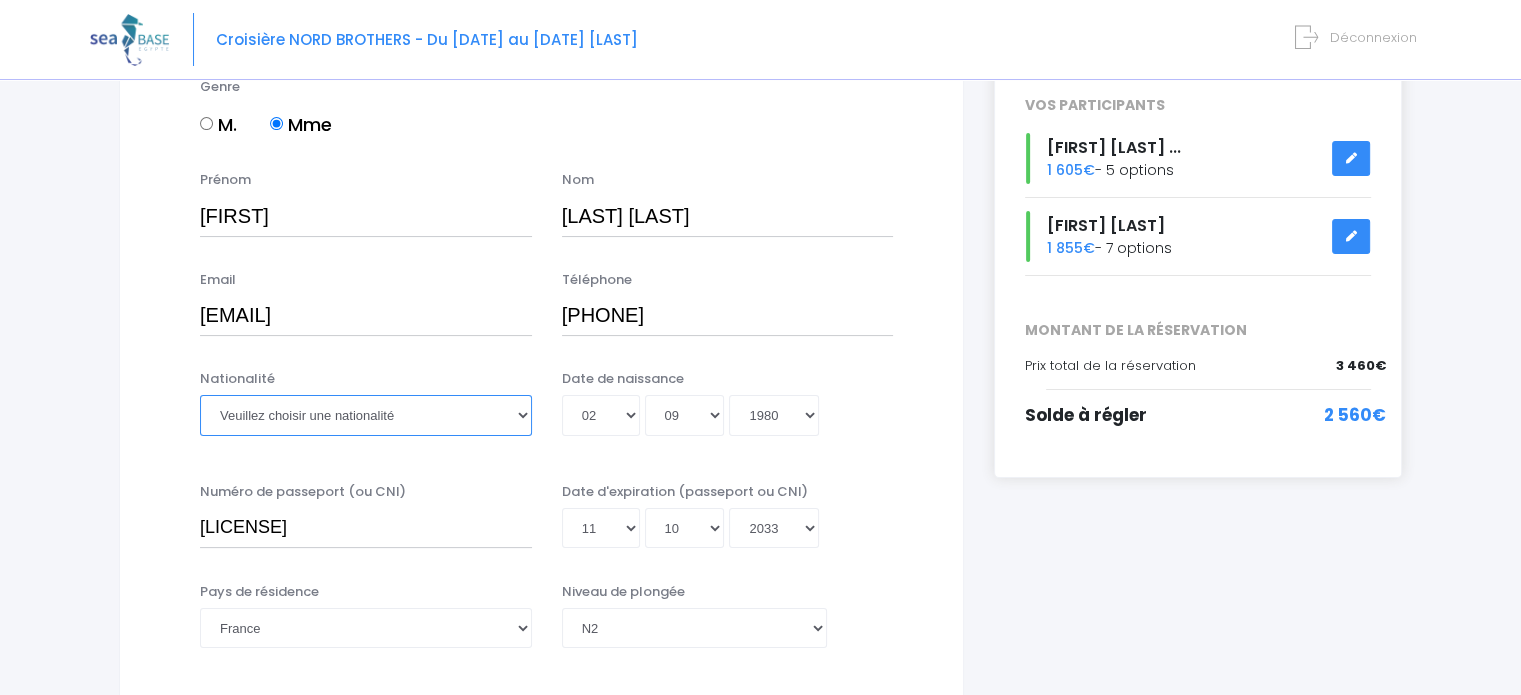 click on "Veuillez choisir une nationalité
Afghane
Albanaise
Algerienne
Allemande
Americaine
Andorrane
Angolaise
Antiguaise et barbudienne
Argentine Armenienne Australienne Autrichienne Azerbaïdjanaise Bahamienne" at bounding box center (366, 415) 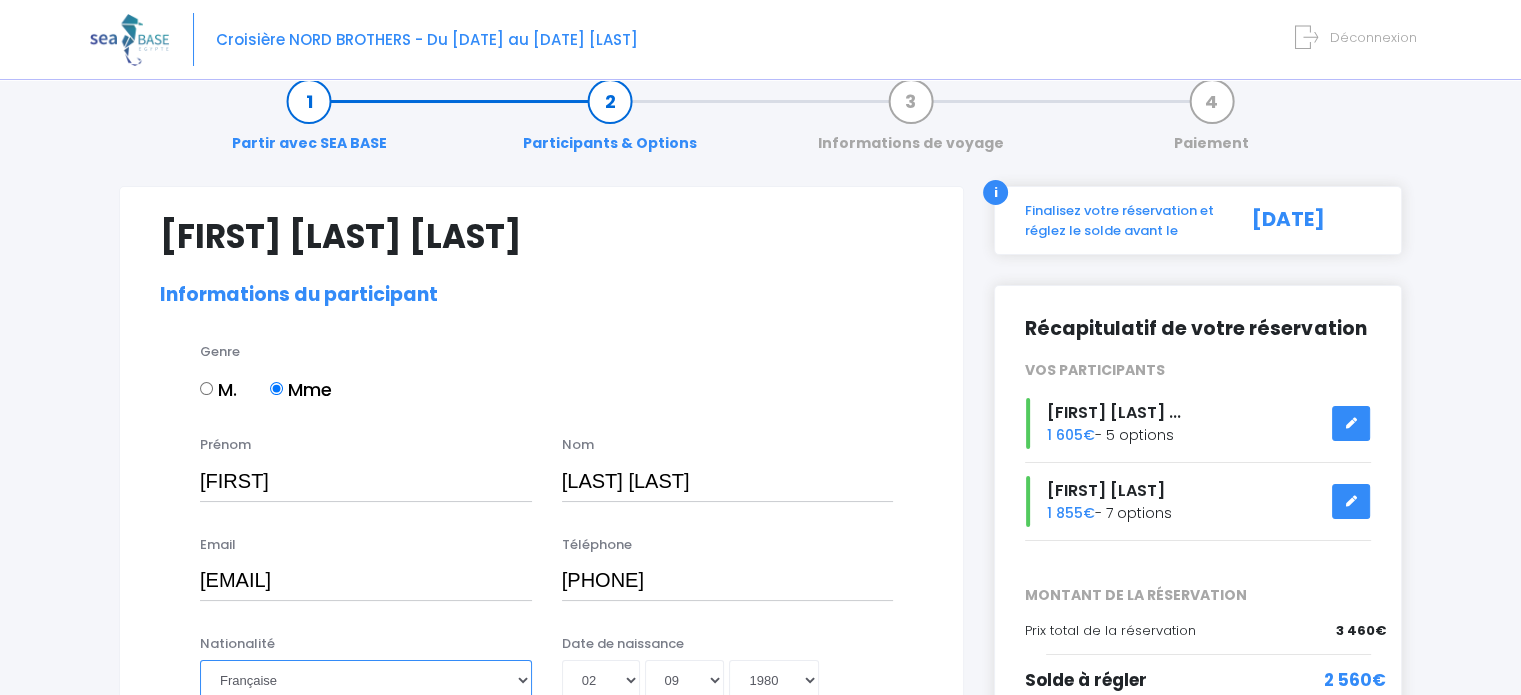 scroll, scrollTop: 0, scrollLeft: 0, axis: both 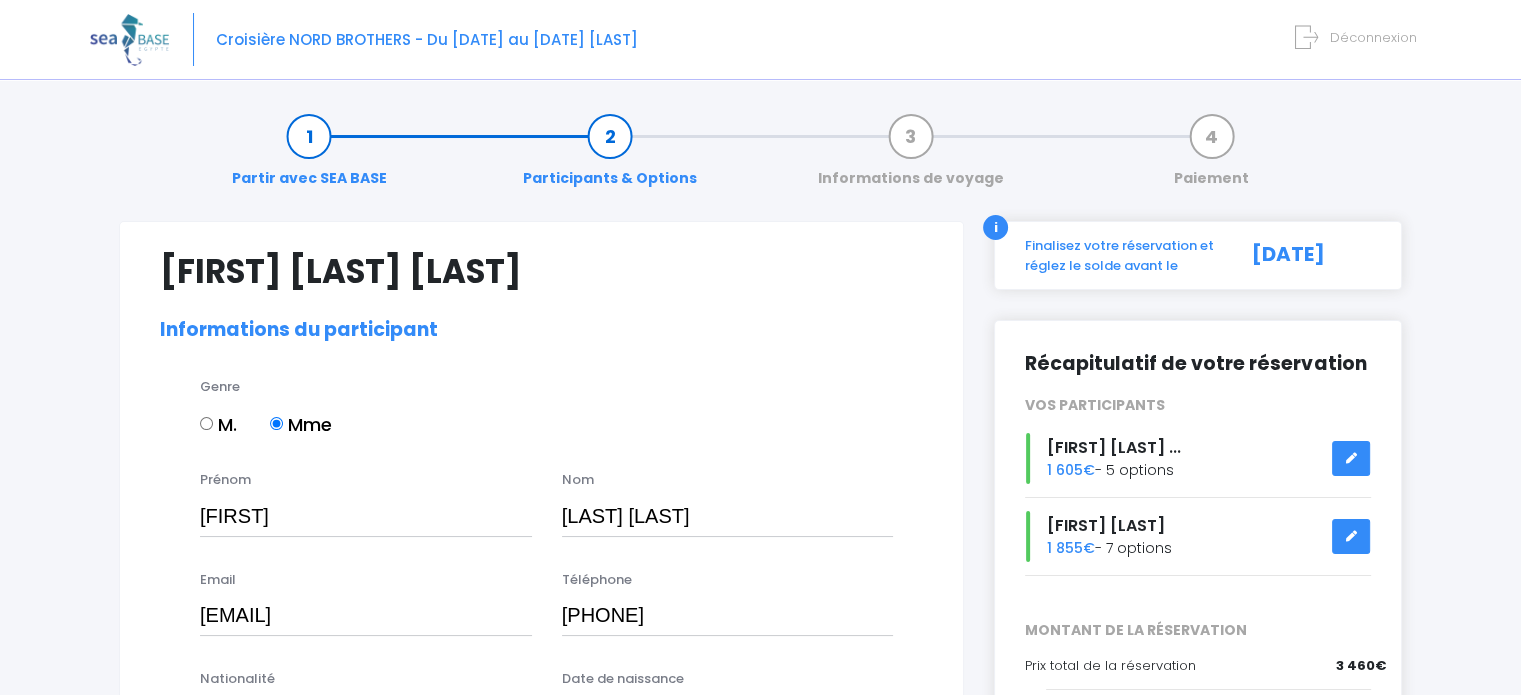 click at bounding box center (1351, 536) 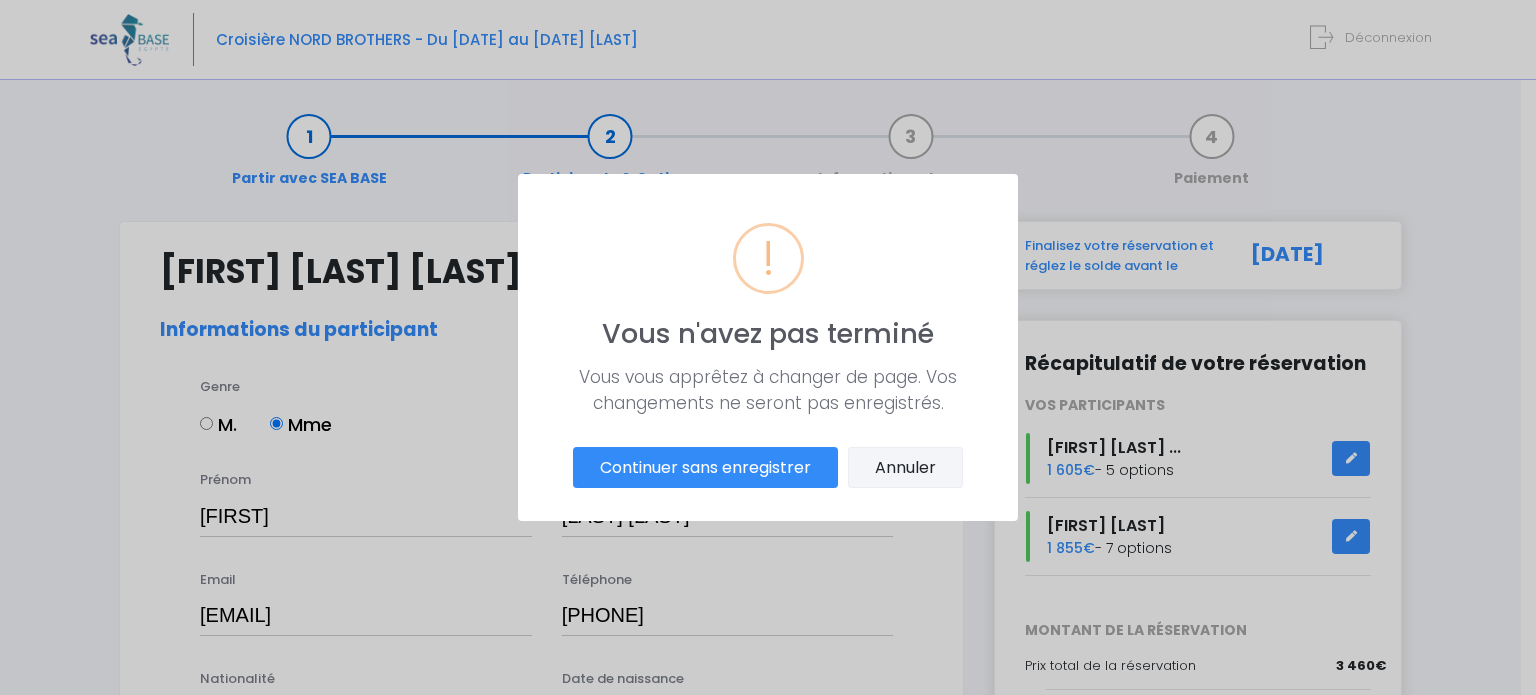 click on "Annuler" at bounding box center (905, 468) 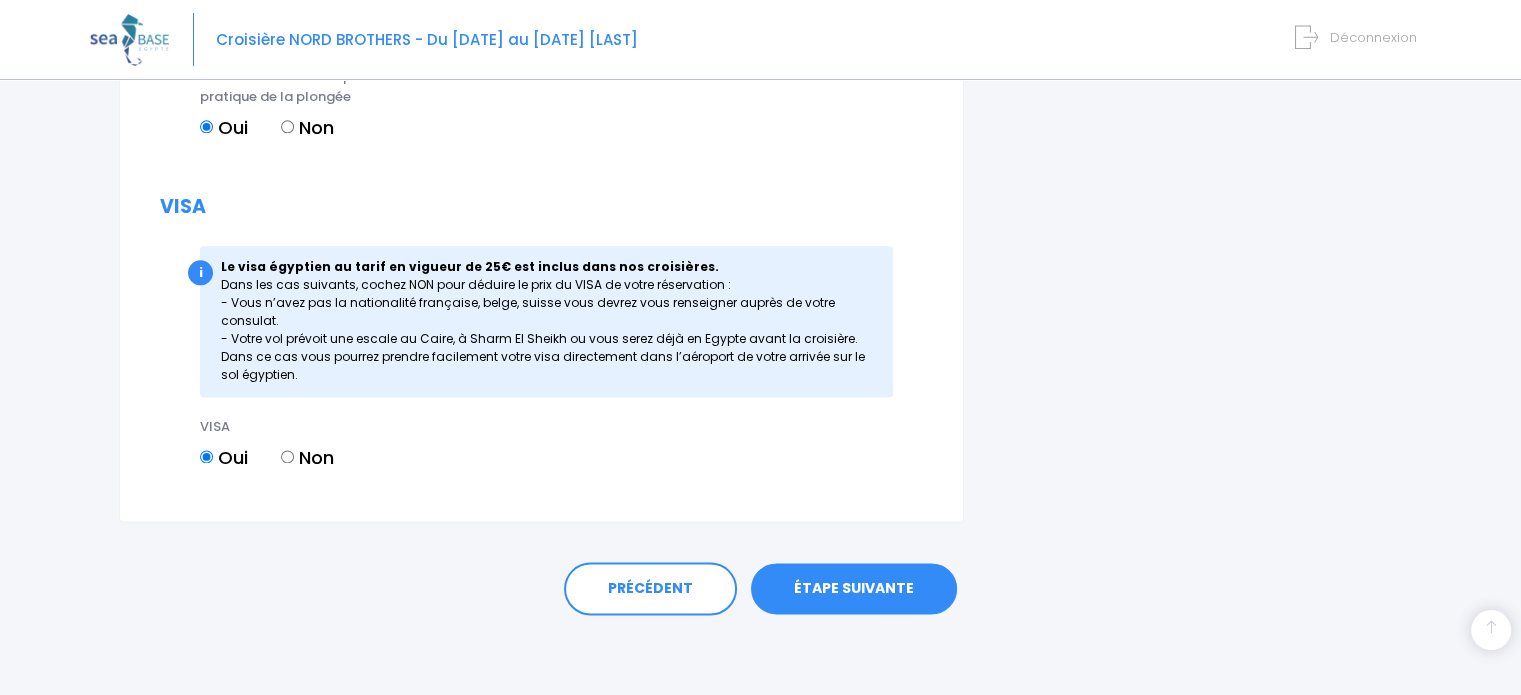 scroll, scrollTop: 2500, scrollLeft: 0, axis: vertical 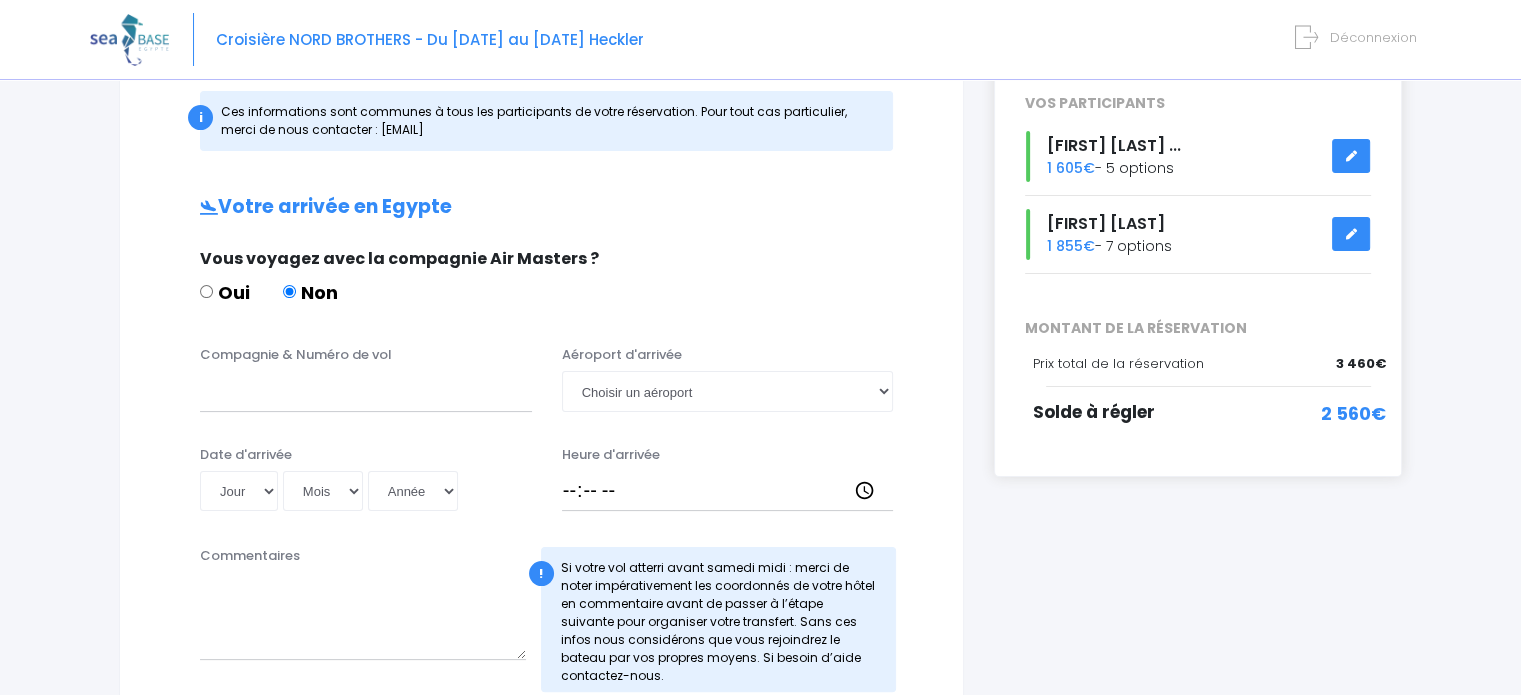 click at bounding box center (1351, 234) 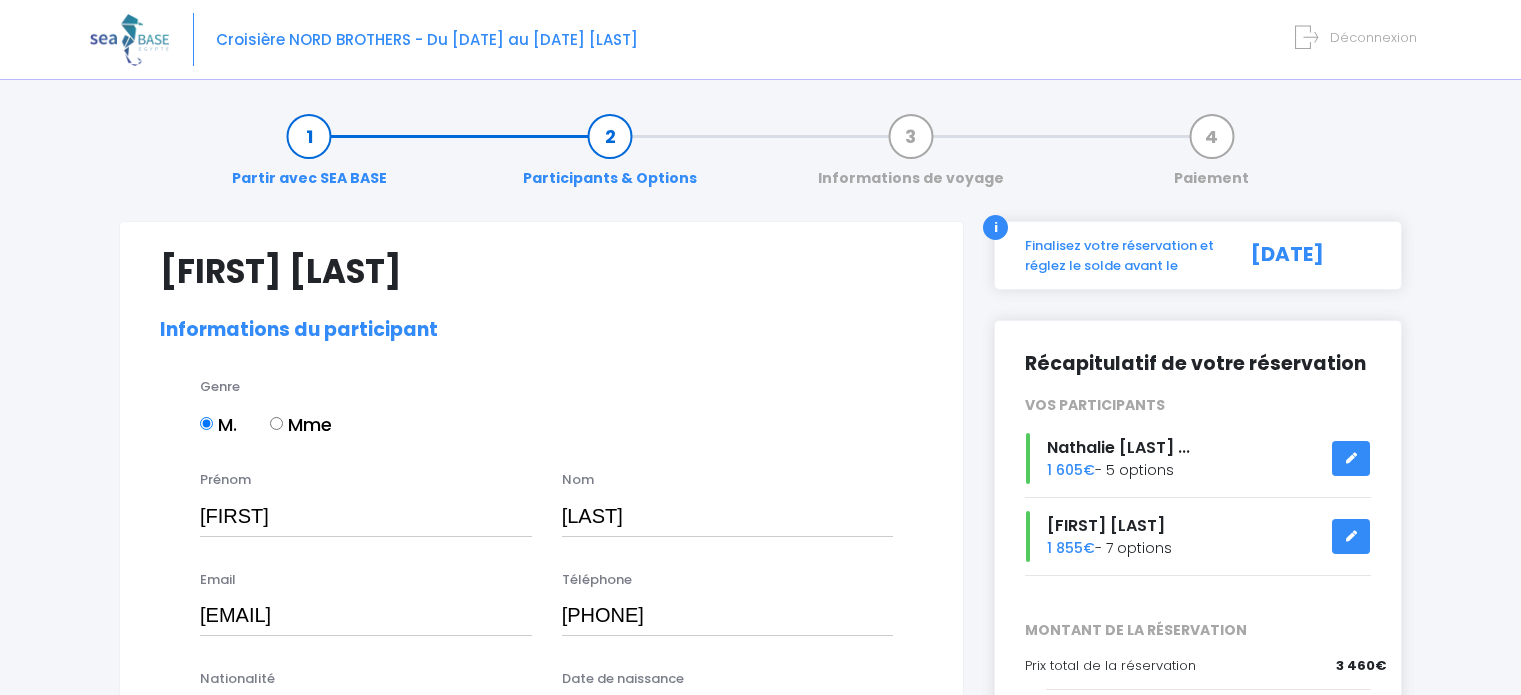 select on "PE40" 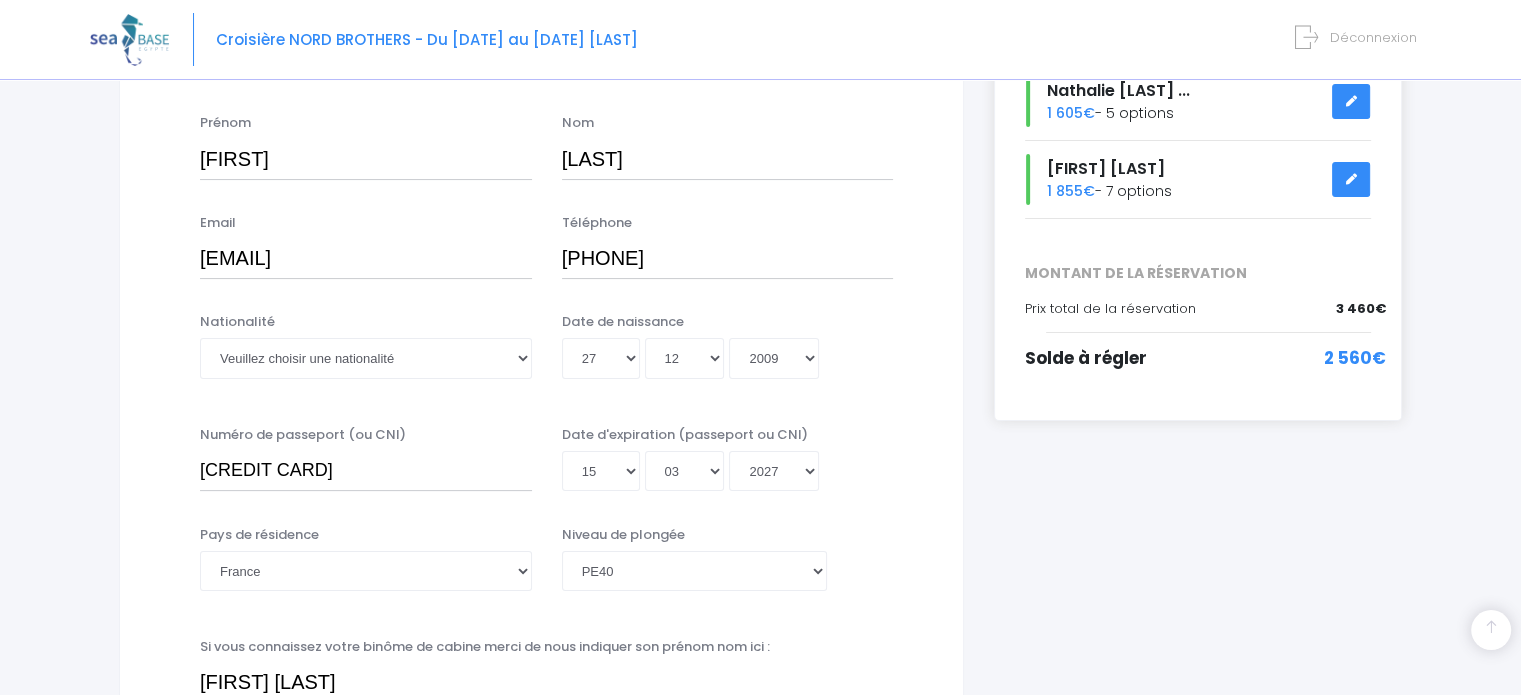 scroll, scrollTop: 400, scrollLeft: 0, axis: vertical 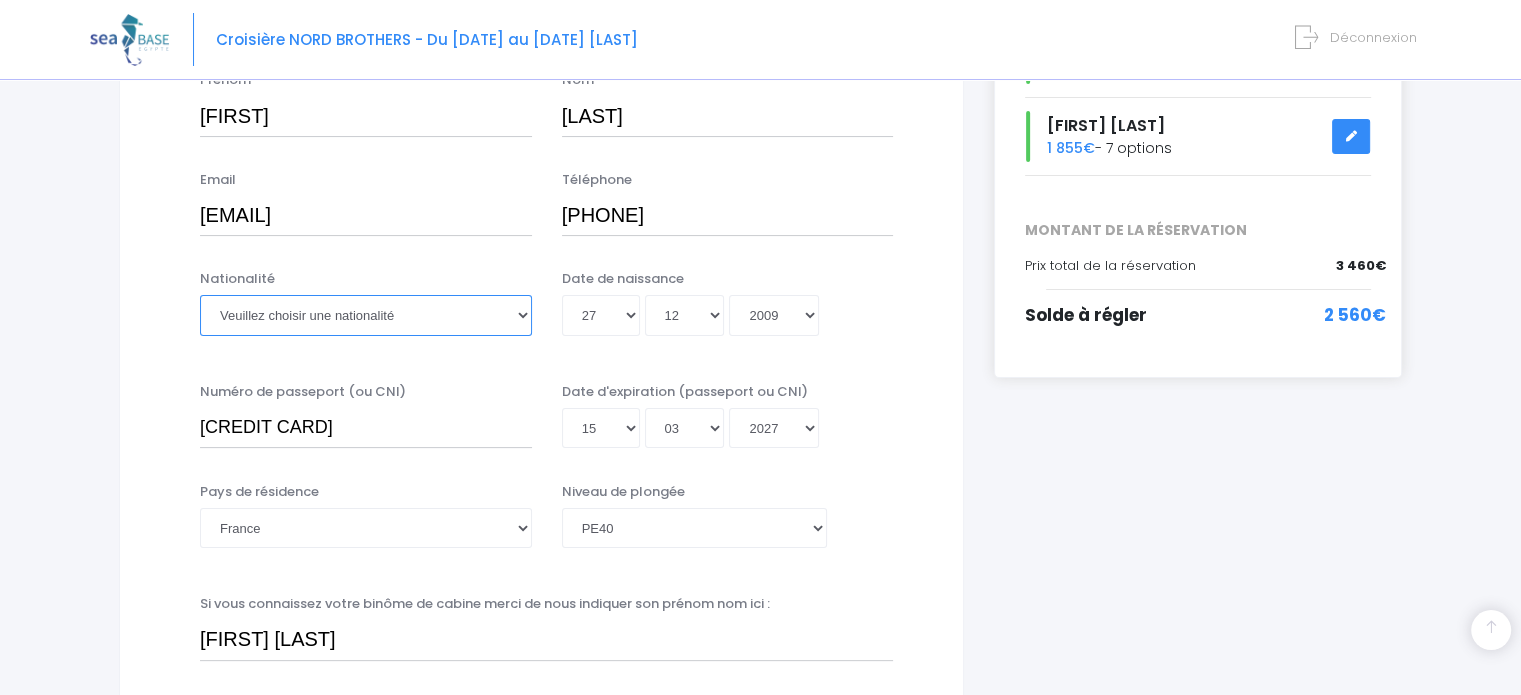 click on "Veuillez choisir une nationalité
Afghane
Albanaise
Algerienne
Allemande
Americaine
Andorrane
Angolaise
Antiguaise et barbudienne
Argentine Armenienne Australienne Autrichienne Azerbaïdjanaise Bahamienne" at bounding box center [366, 315] 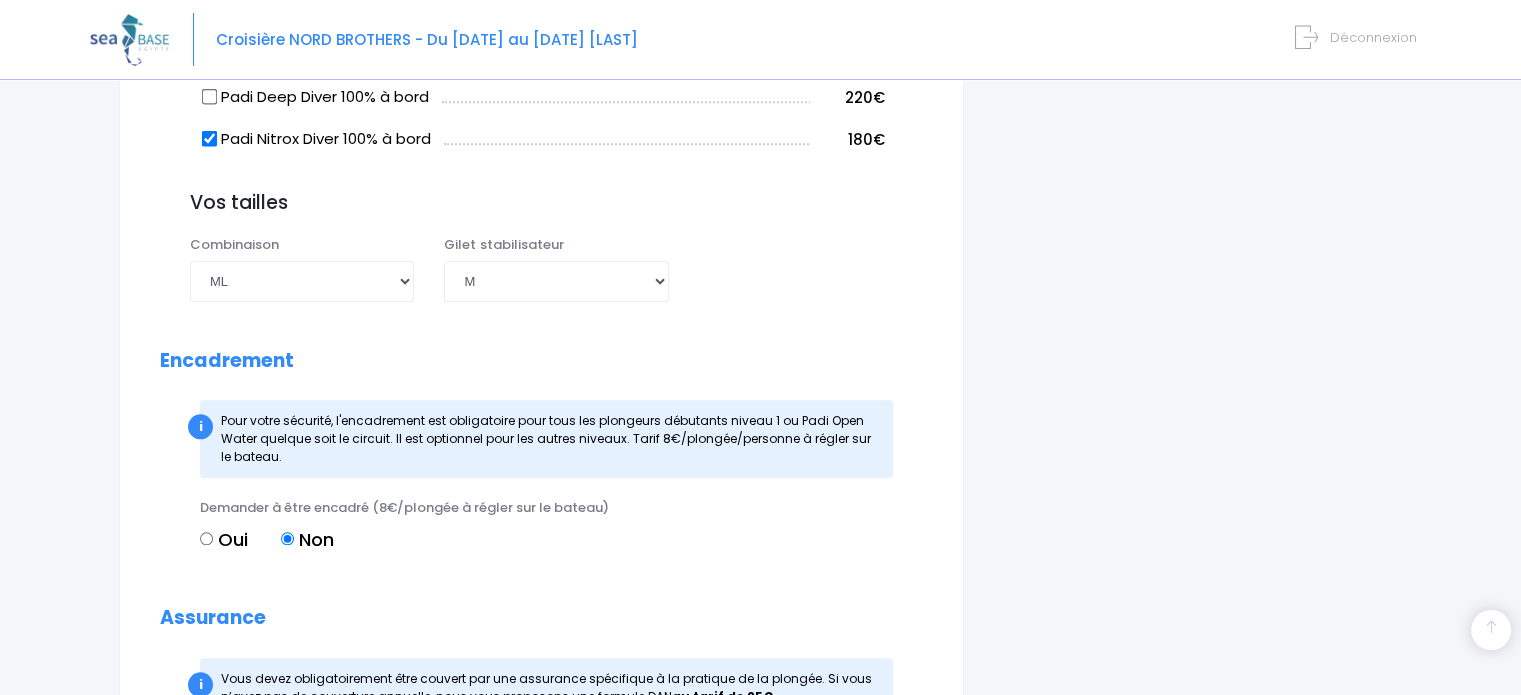 scroll, scrollTop: 1800, scrollLeft: 0, axis: vertical 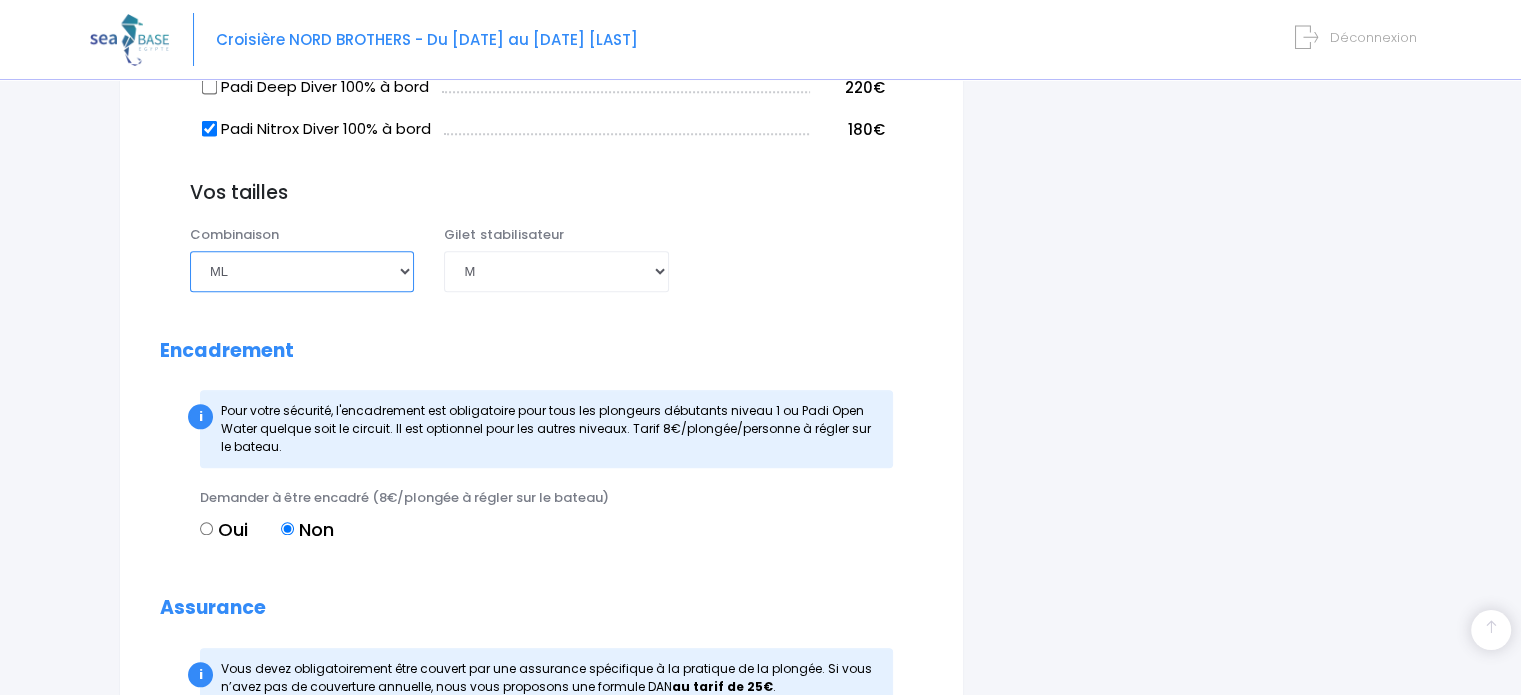 click on "Choisir une taille
XS
S
M
ML
L
XL
XXL" at bounding box center (302, 271) 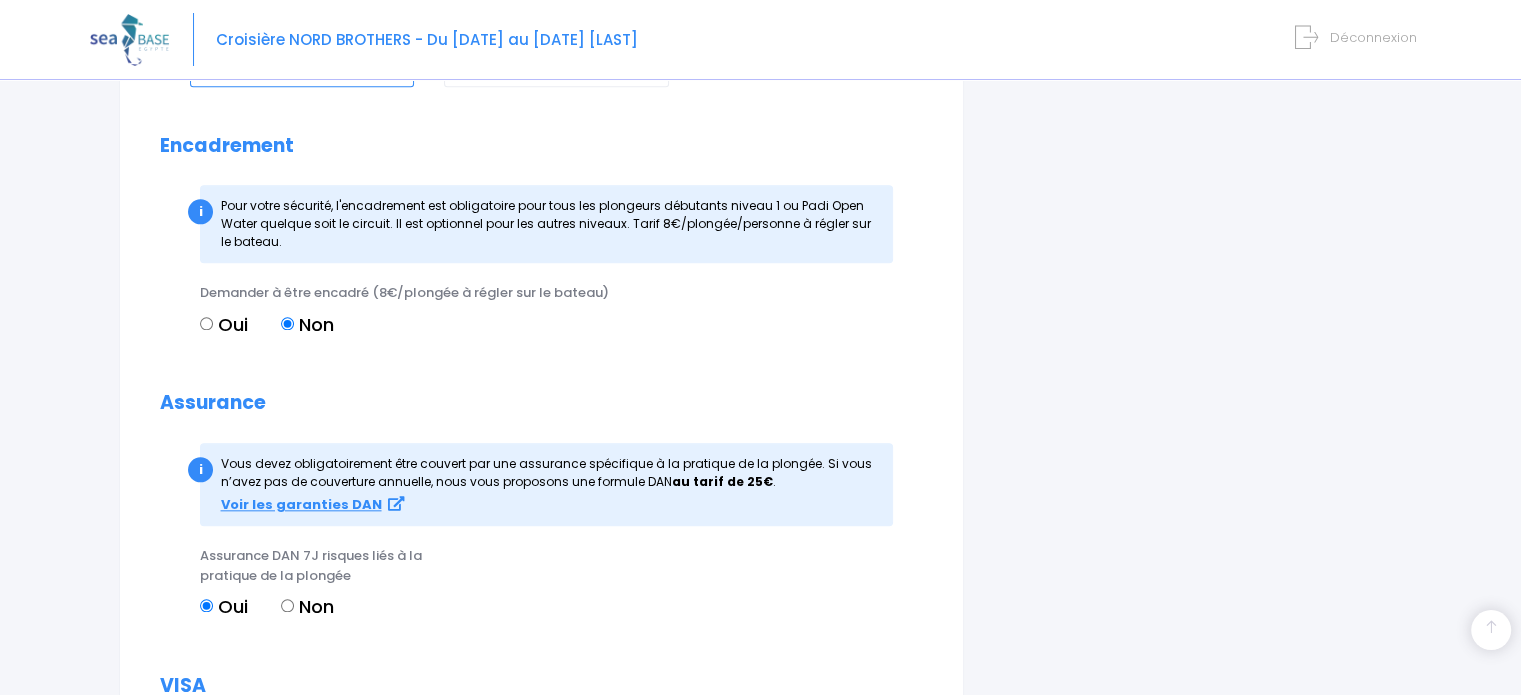 scroll, scrollTop: 1900, scrollLeft: 0, axis: vertical 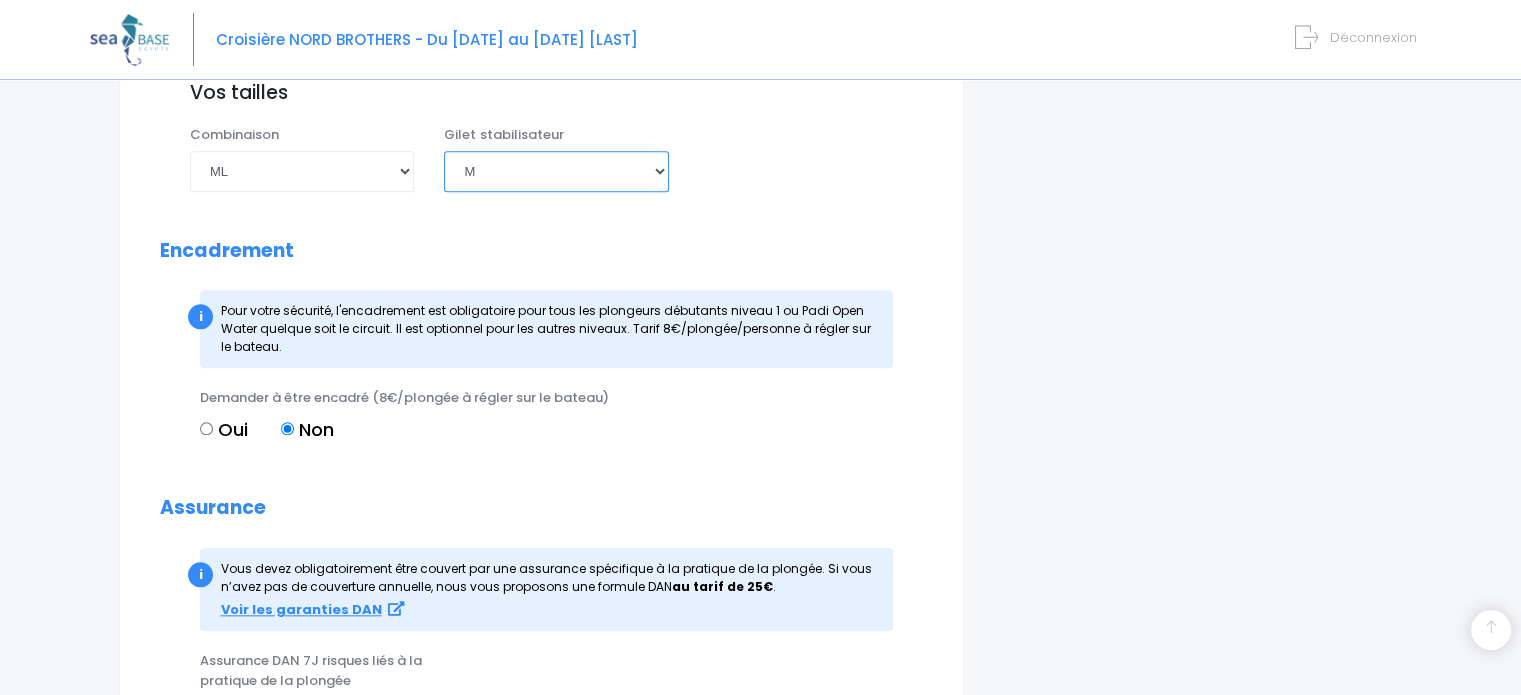 click on "Choisir une taille
XXS
XS
S
M
ML
L
XL
XXL" at bounding box center [556, 171] 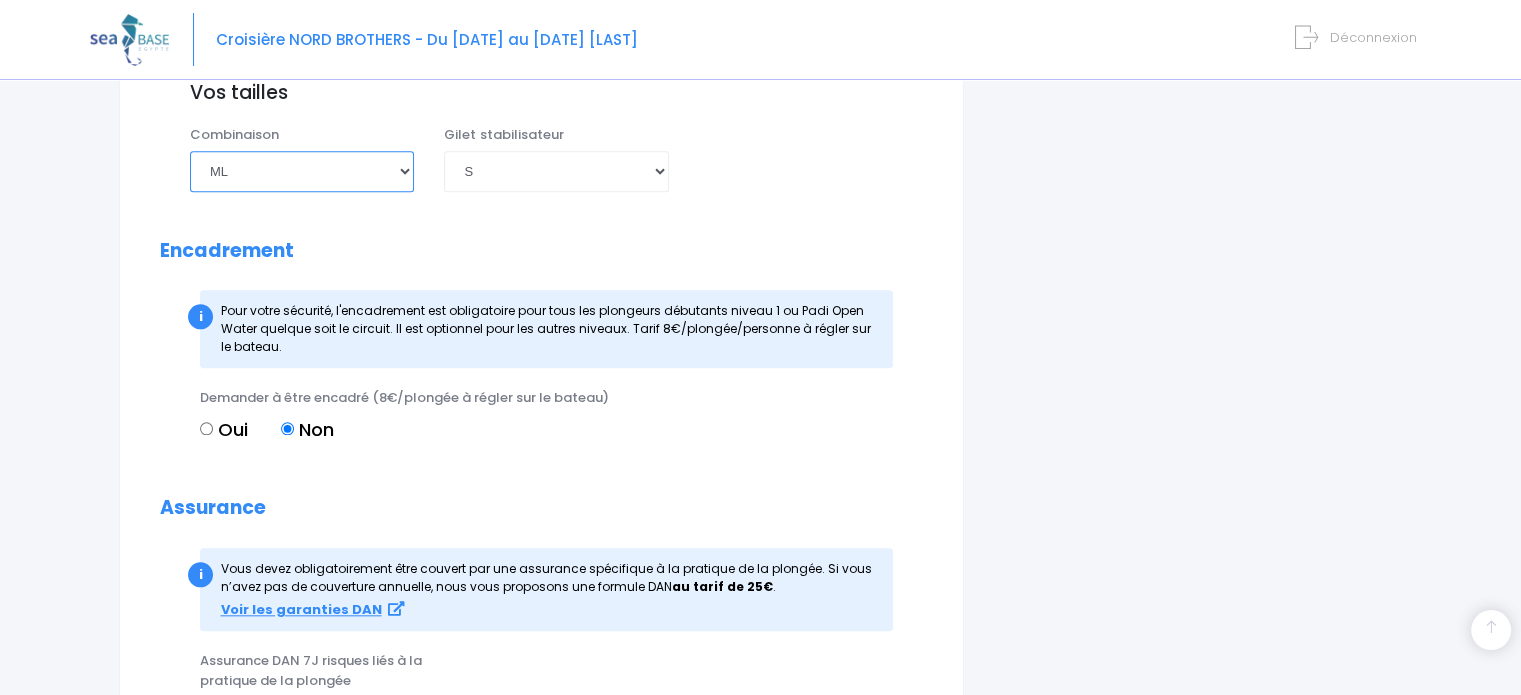 click on "Choisir une taille
XS
S
M
ML
L
XL
XXL" at bounding box center (302, 171) 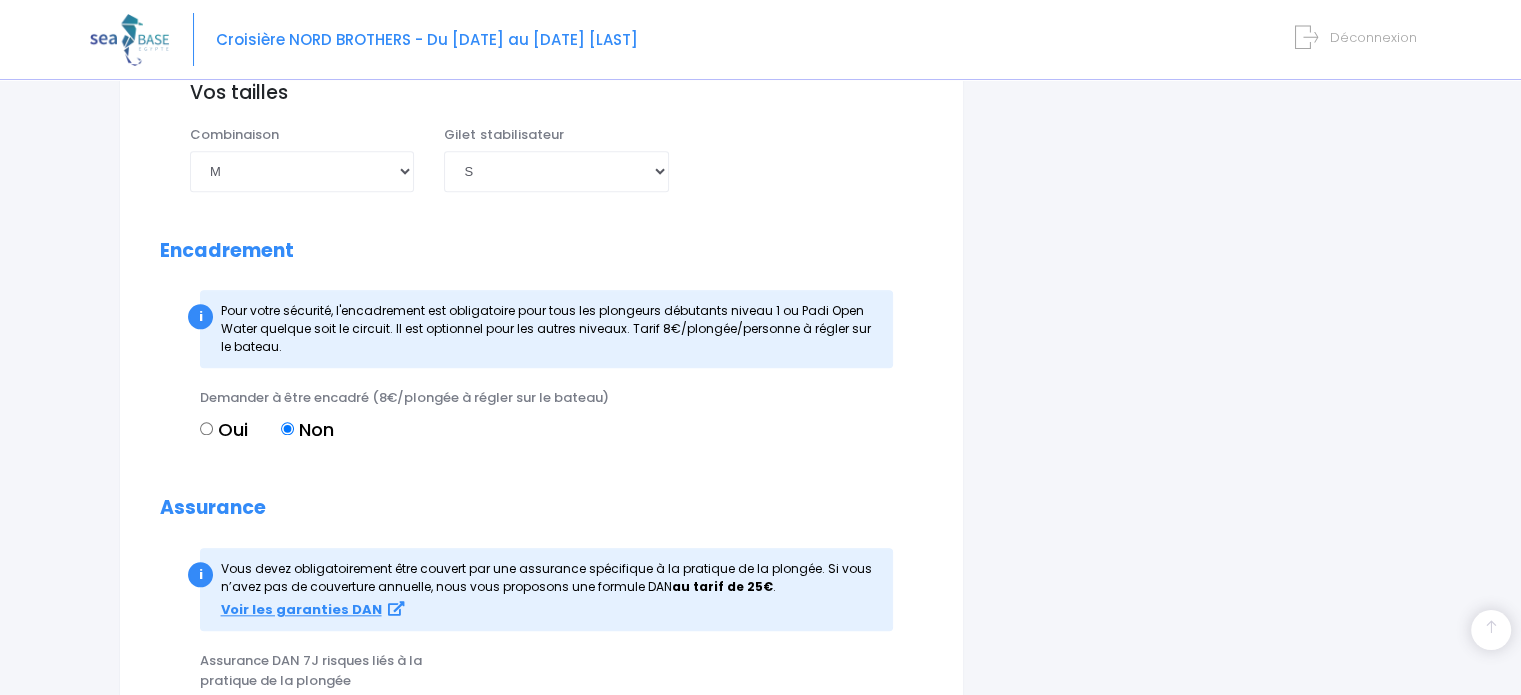 click on "Arthur Laurent
Informations du participant
Genre
M.
Mme
Prénom
Arthur
Nom
Laurent
Email  Téléphone  01" at bounding box center [541, -287] 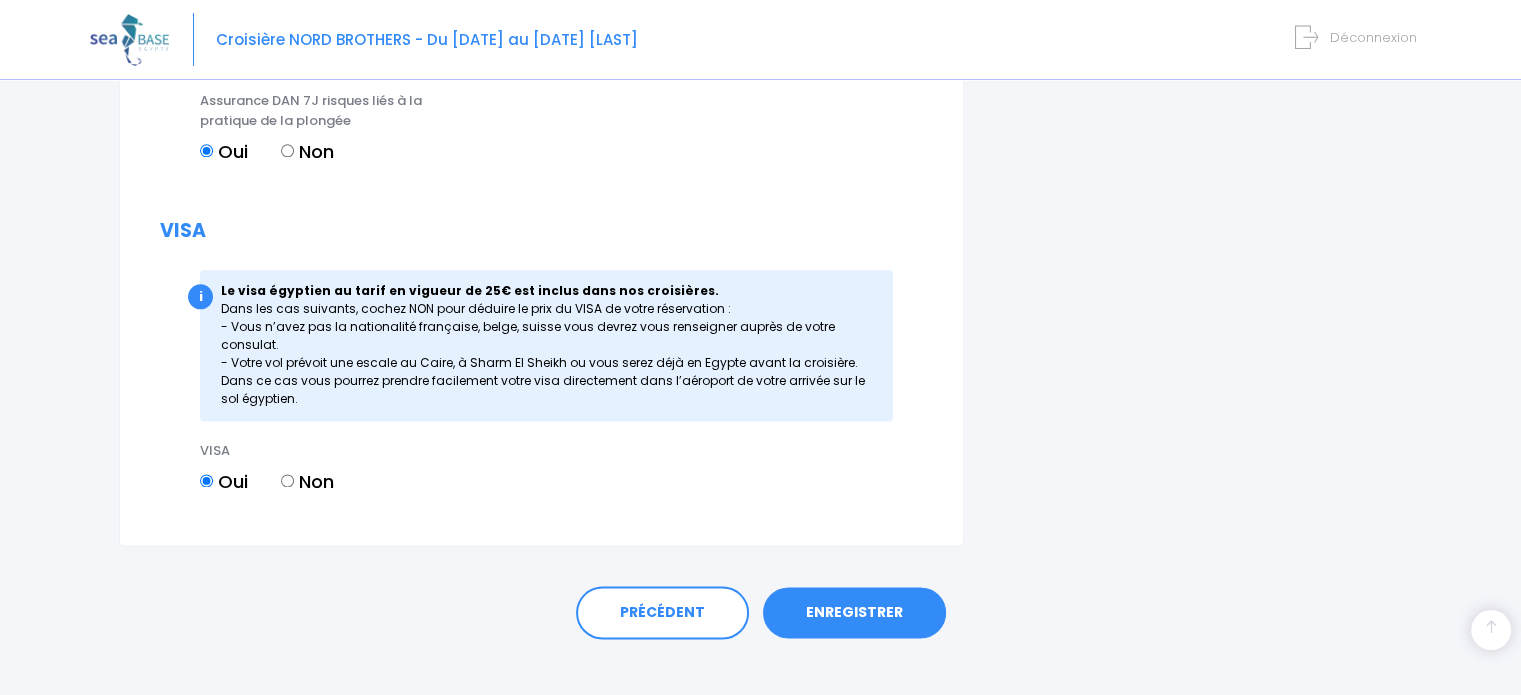 scroll, scrollTop: 2504, scrollLeft: 0, axis: vertical 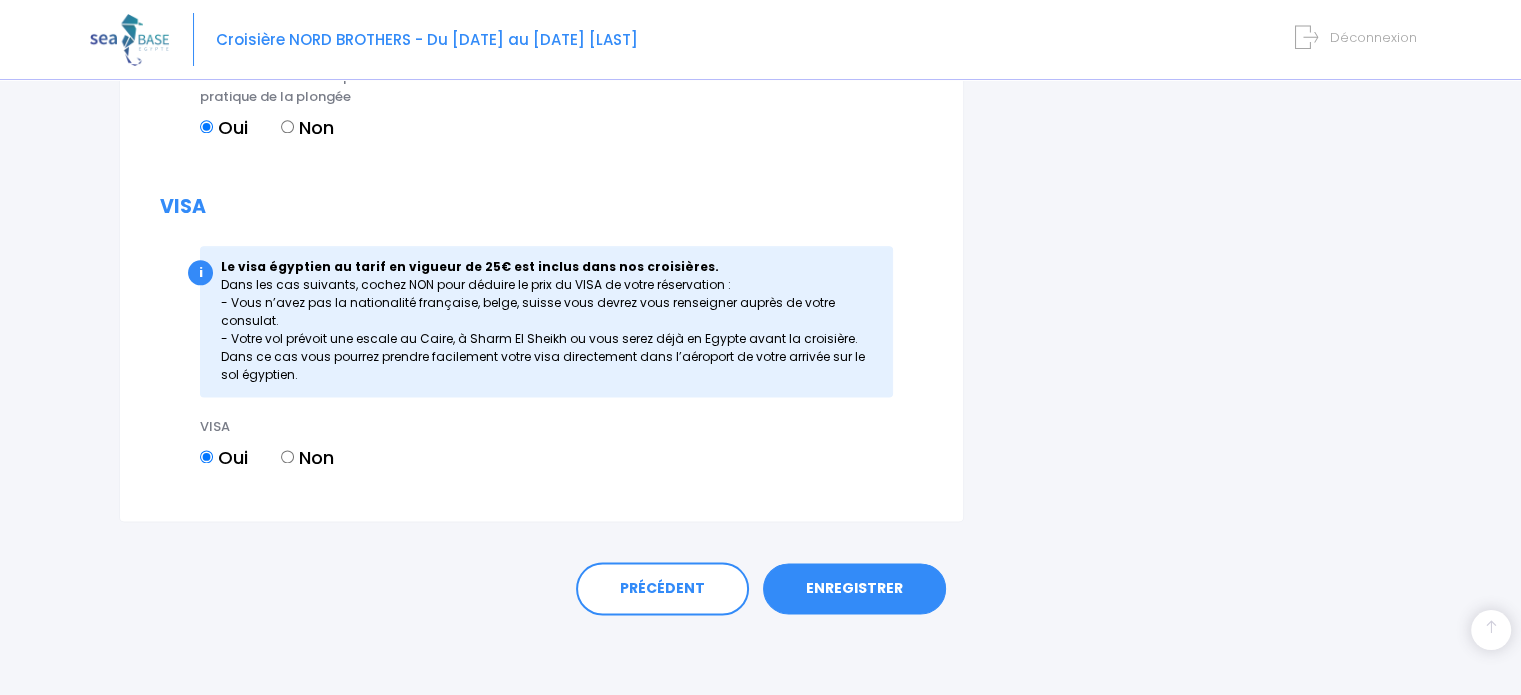 click on "ENREGISTRER" at bounding box center [854, 589] 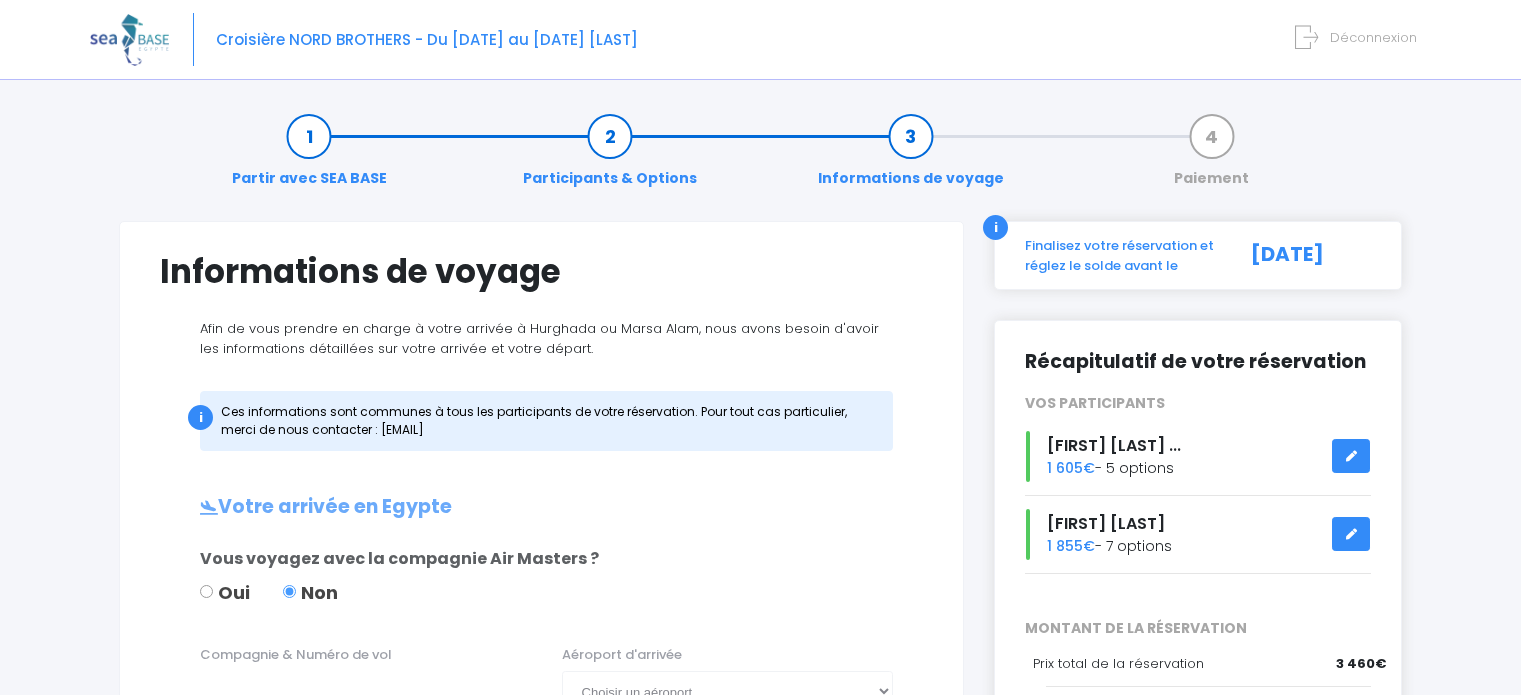 scroll, scrollTop: 0, scrollLeft: 0, axis: both 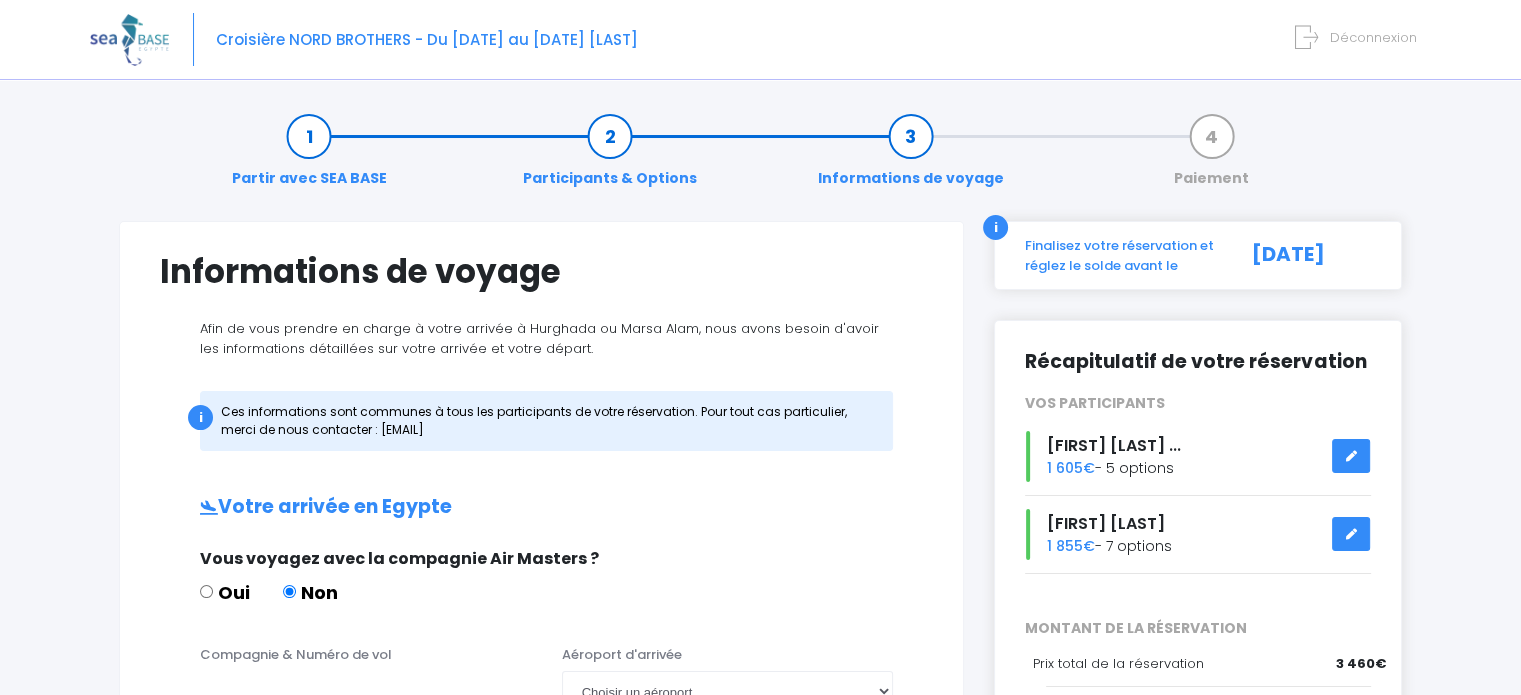 click at bounding box center (1351, 456) 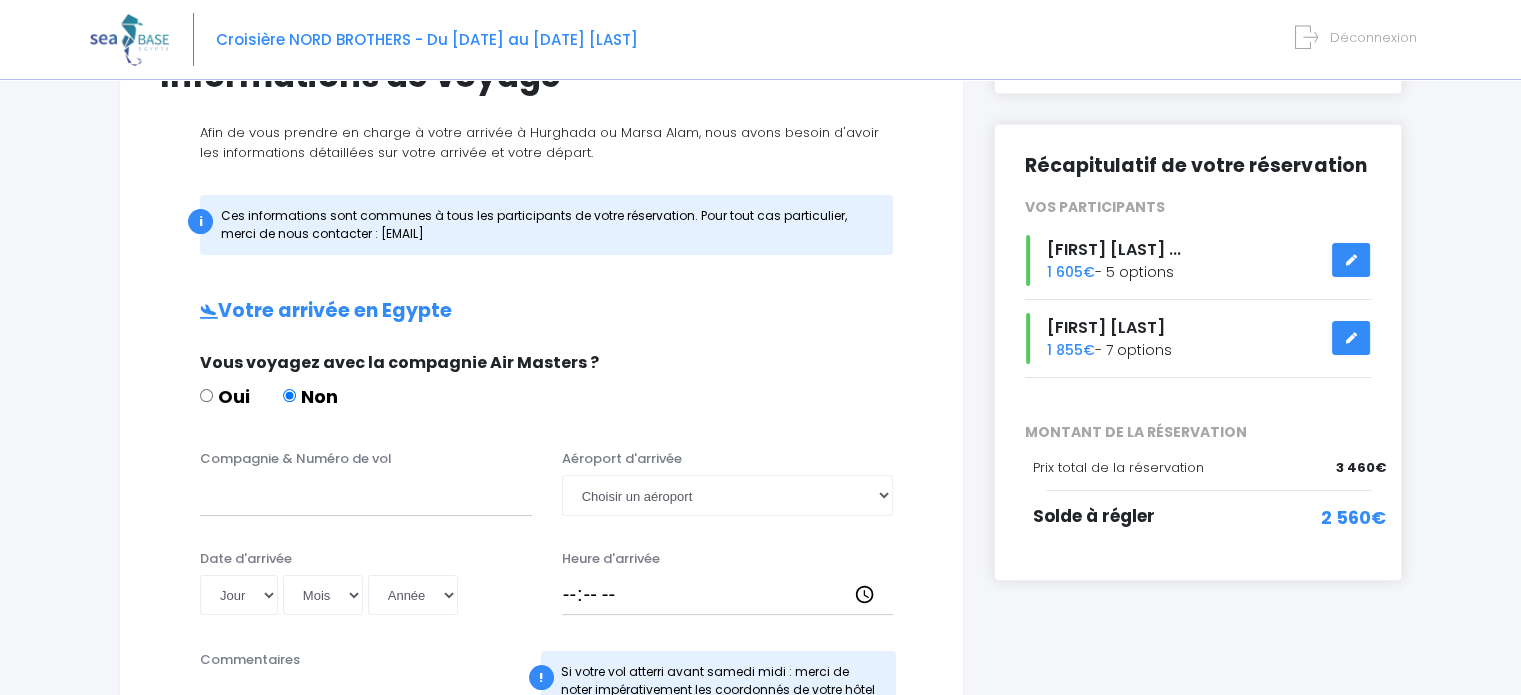 scroll, scrollTop: 200, scrollLeft: 0, axis: vertical 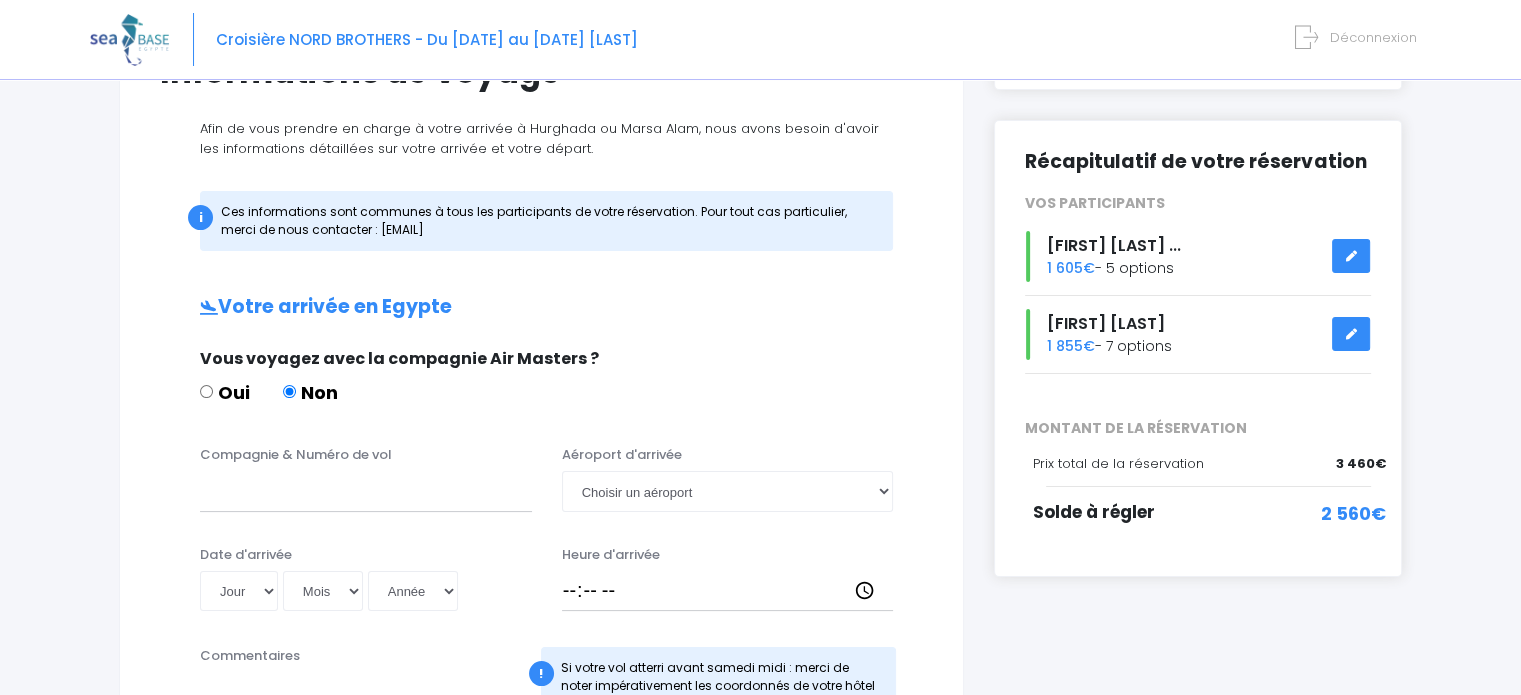click at bounding box center [1351, 256] 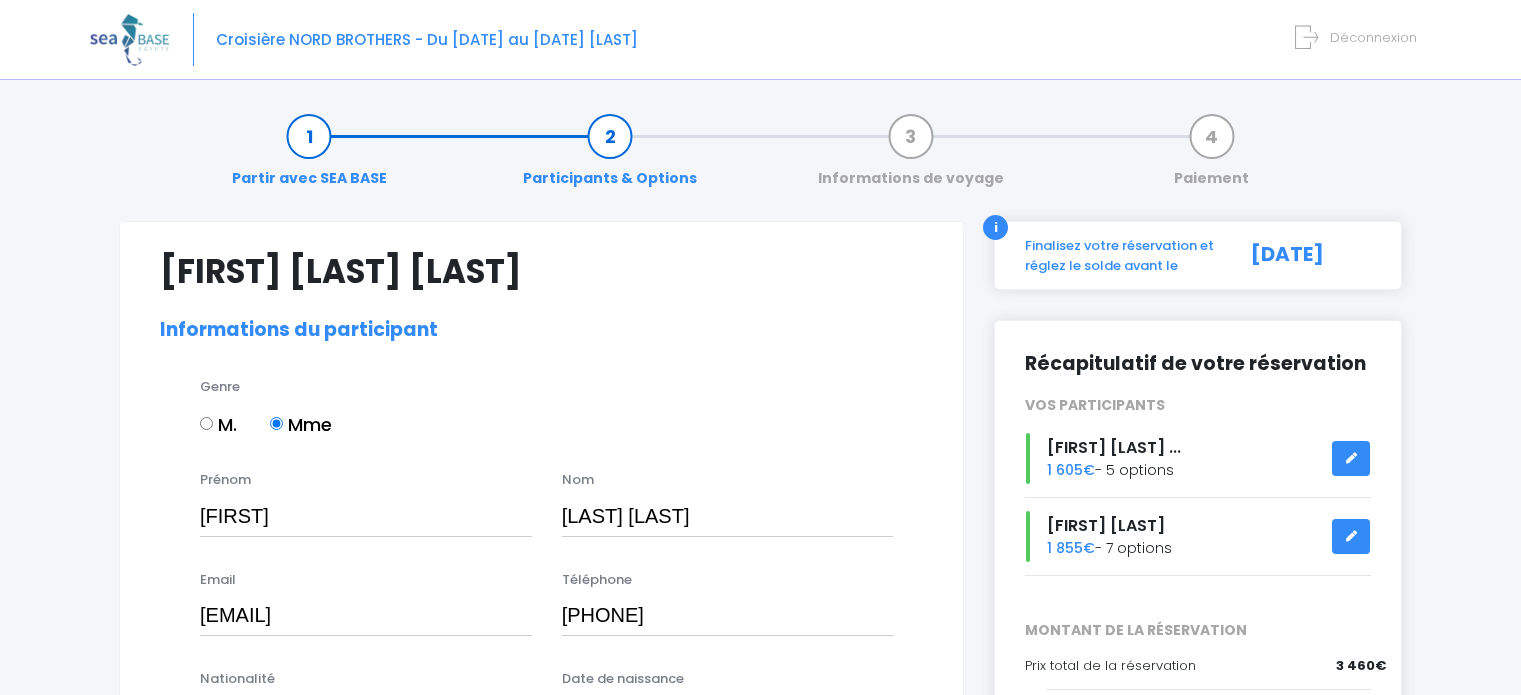 select on "N2" 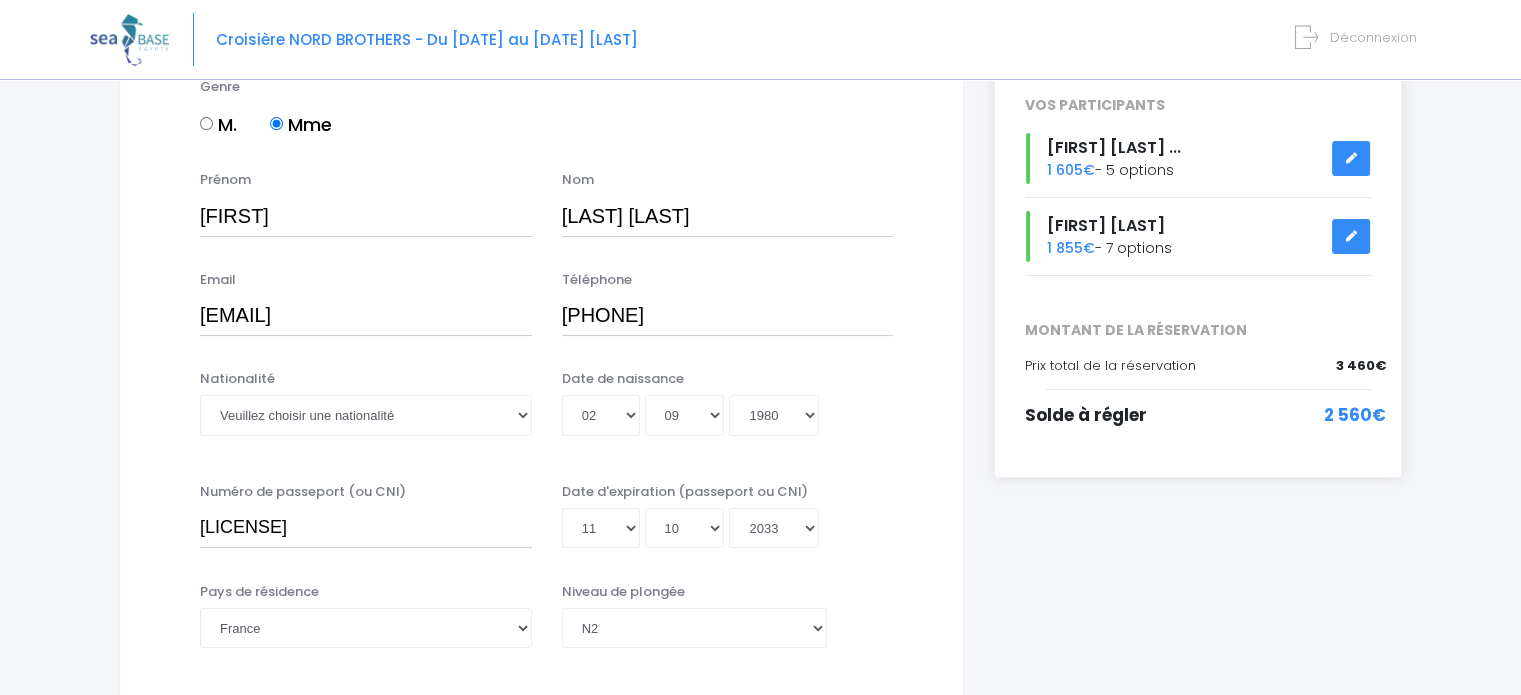 scroll, scrollTop: 0, scrollLeft: 0, axis: both 